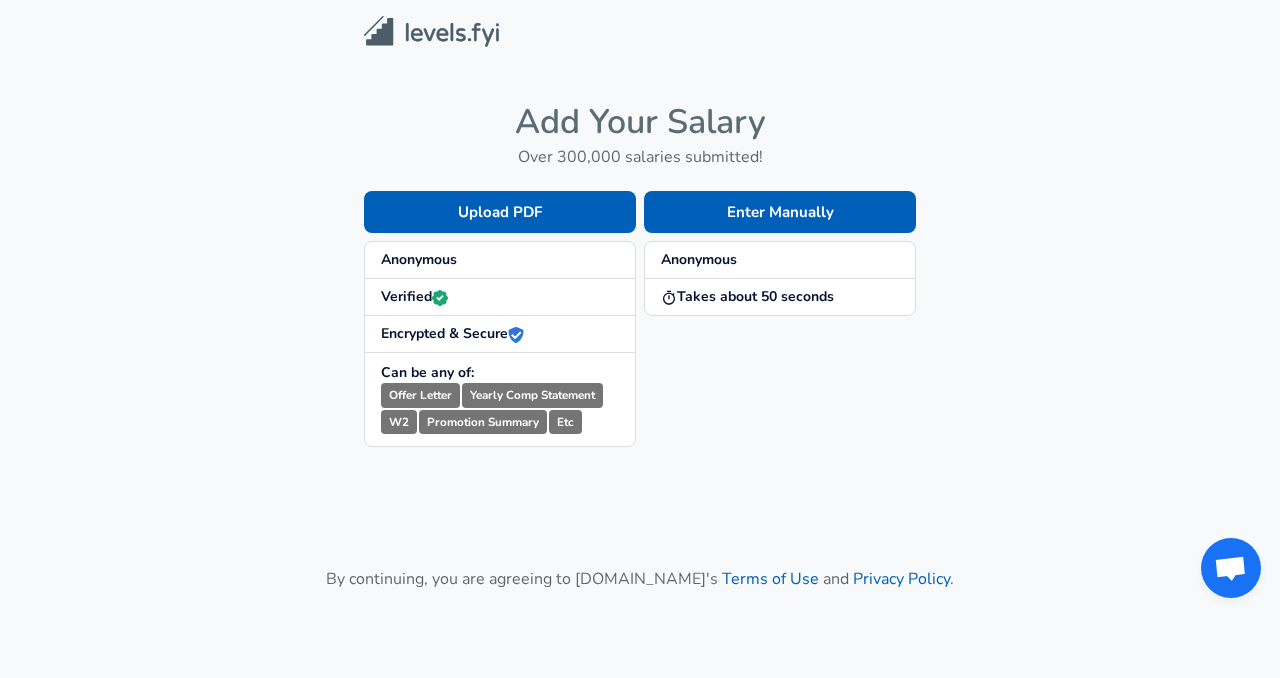 scroll, scrollTop: 0, scrollLeft: 0, axis: both 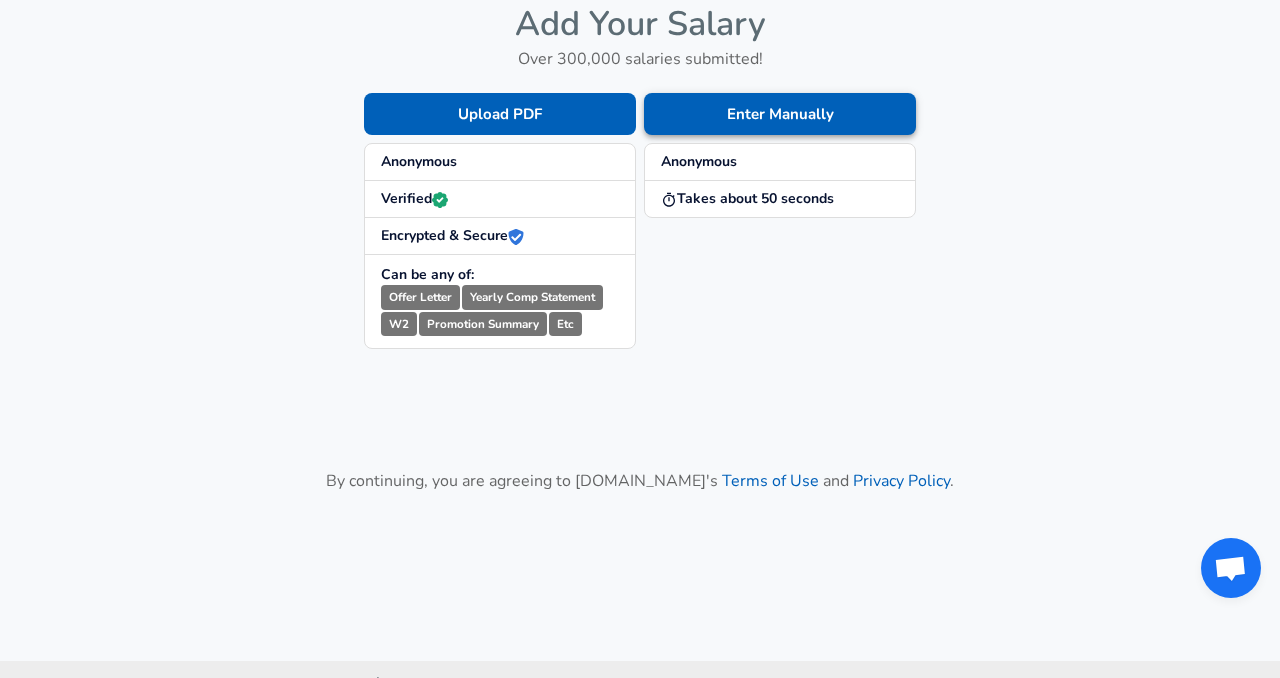 click on "Enter Manually" at bounding box center [780, 114] 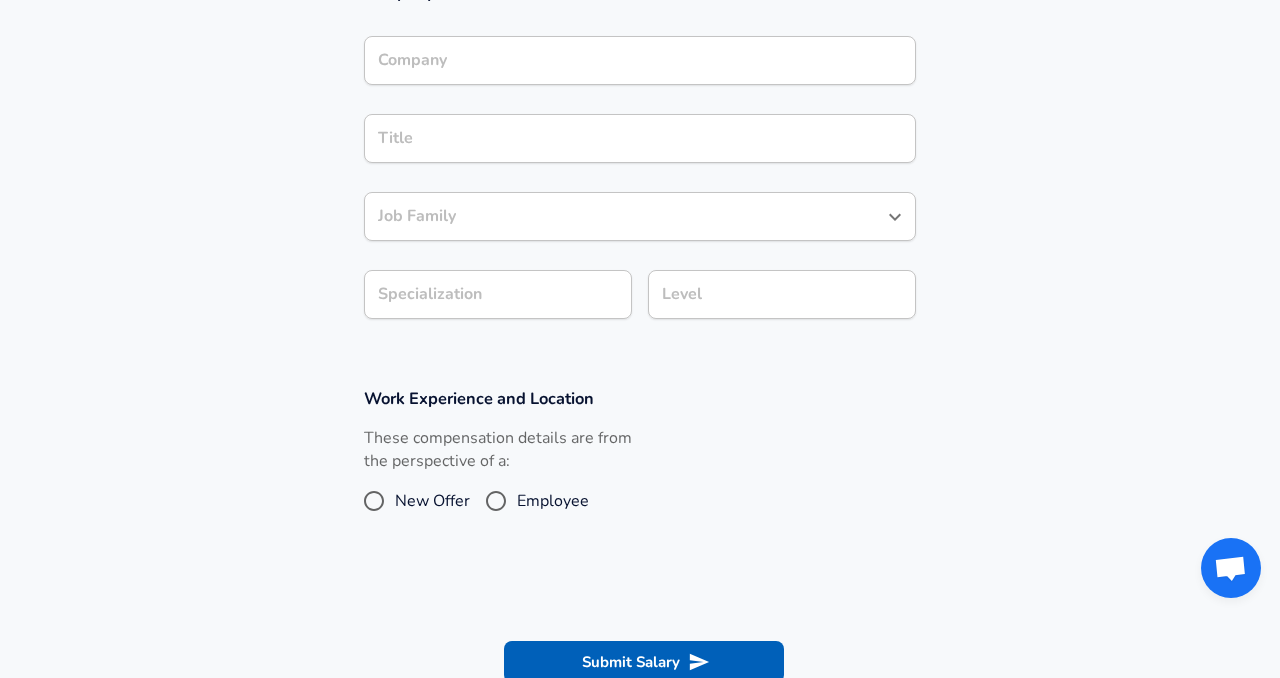 click on "Company" at bounding box center (640, 60) 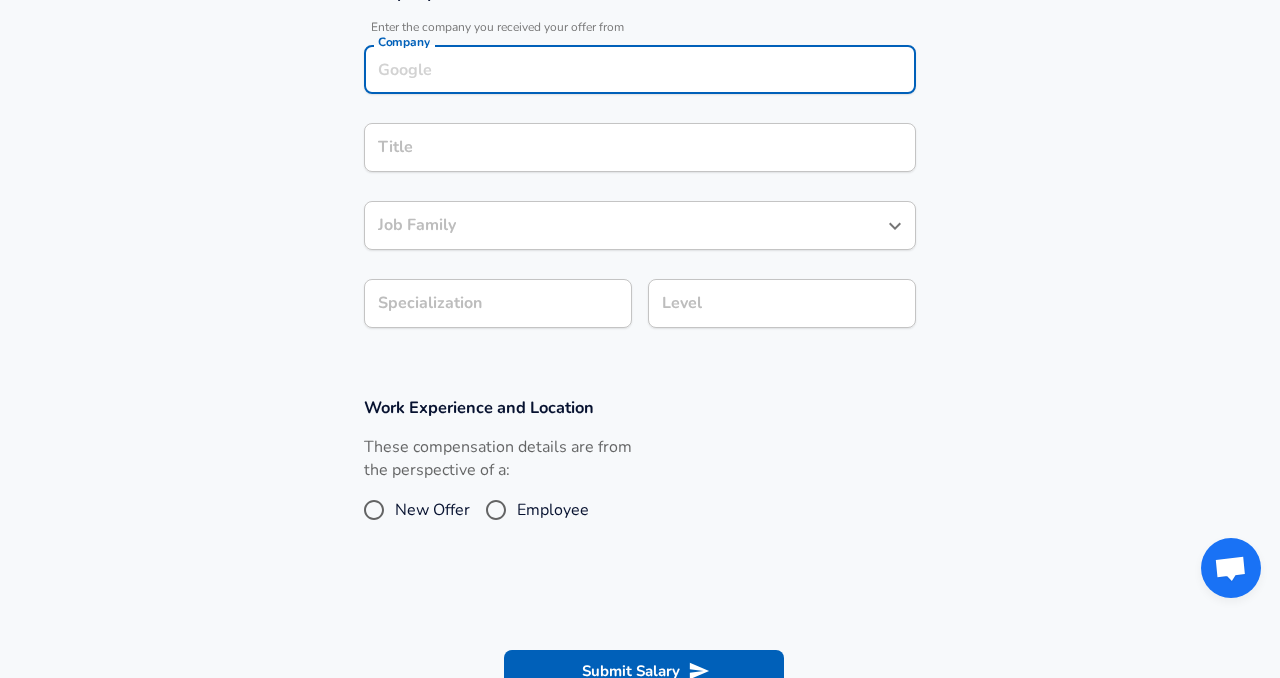 scroll, scrollTop: 418, scrollLeft: 0, axis: vertical 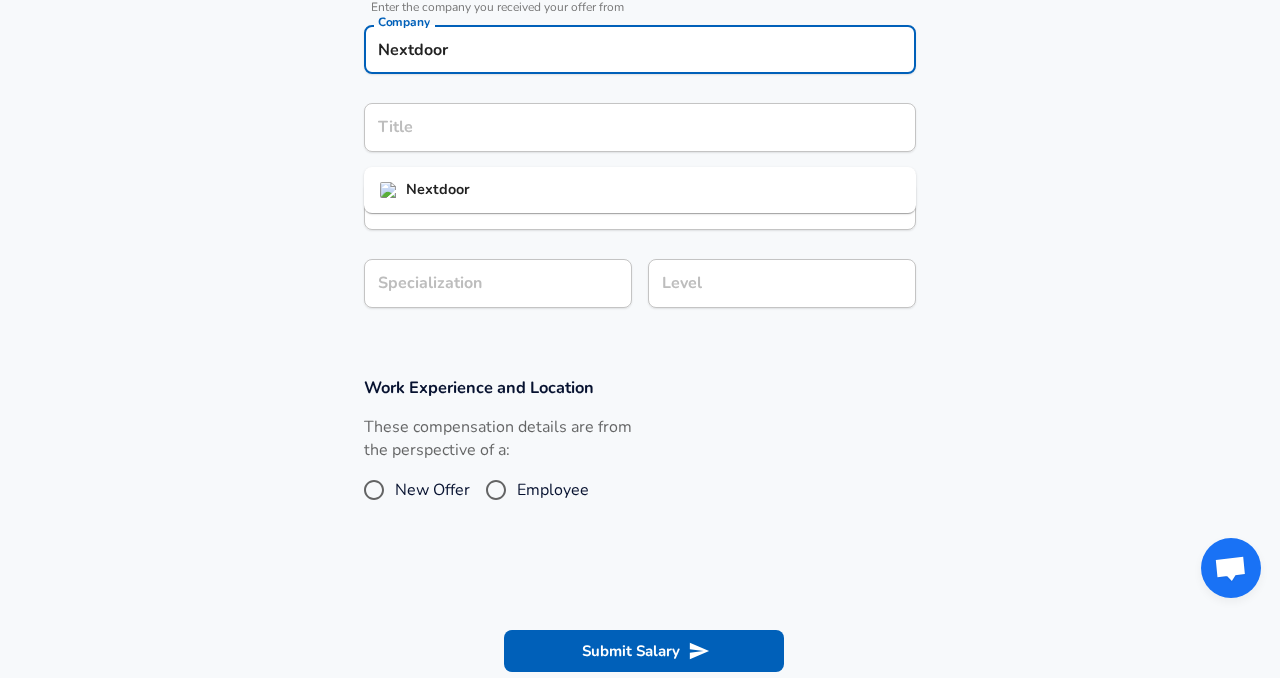 click on "Nextdoor" at bounding box center [640, 190] 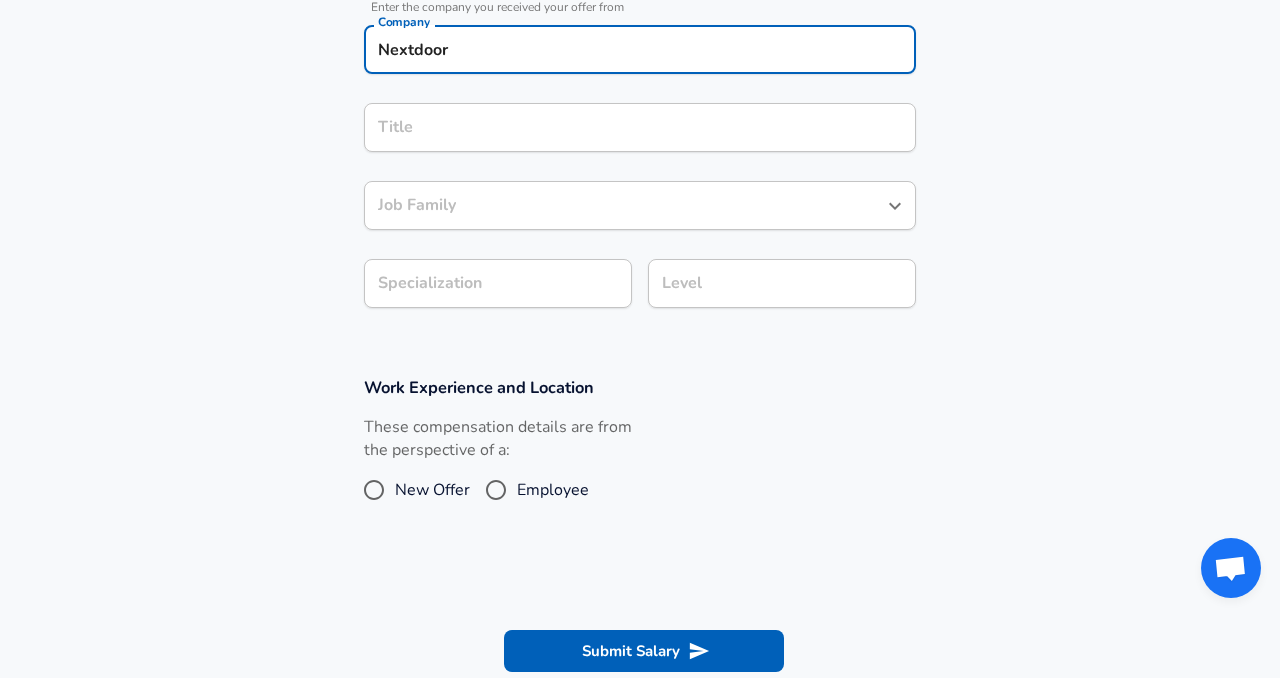 type on "Nextdoor" 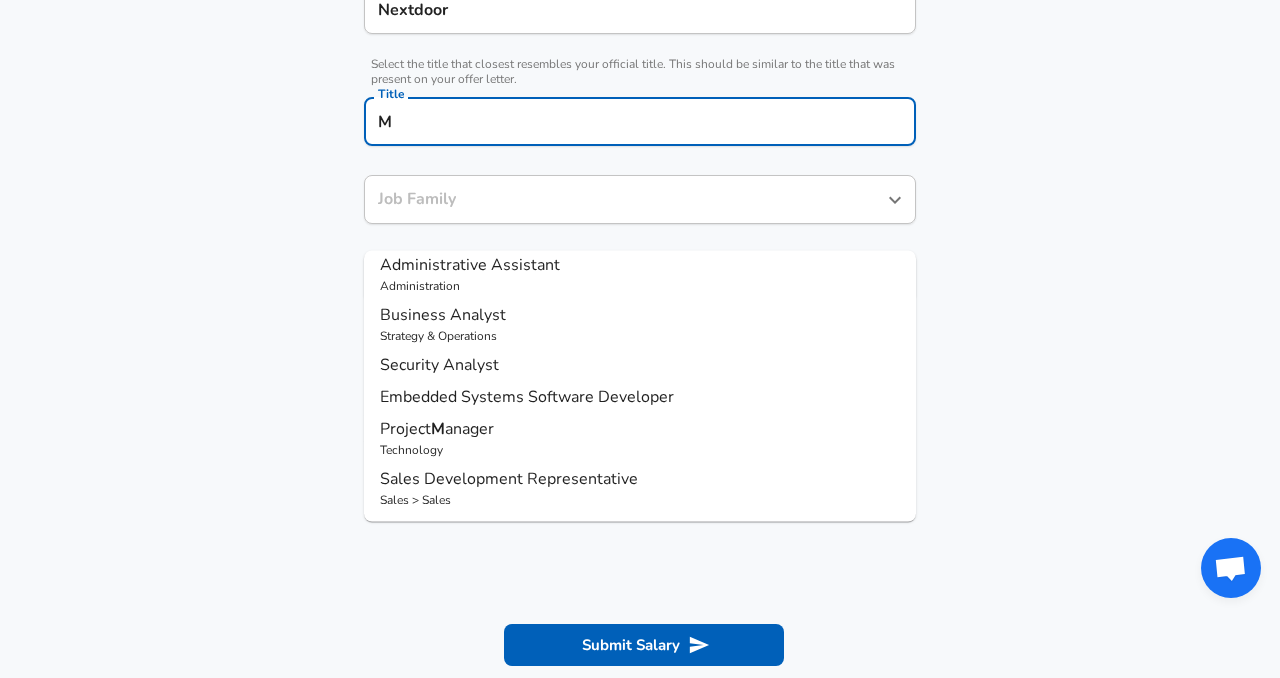 scroll, scrollTop: 0, scrollLeft: 0, axis: both 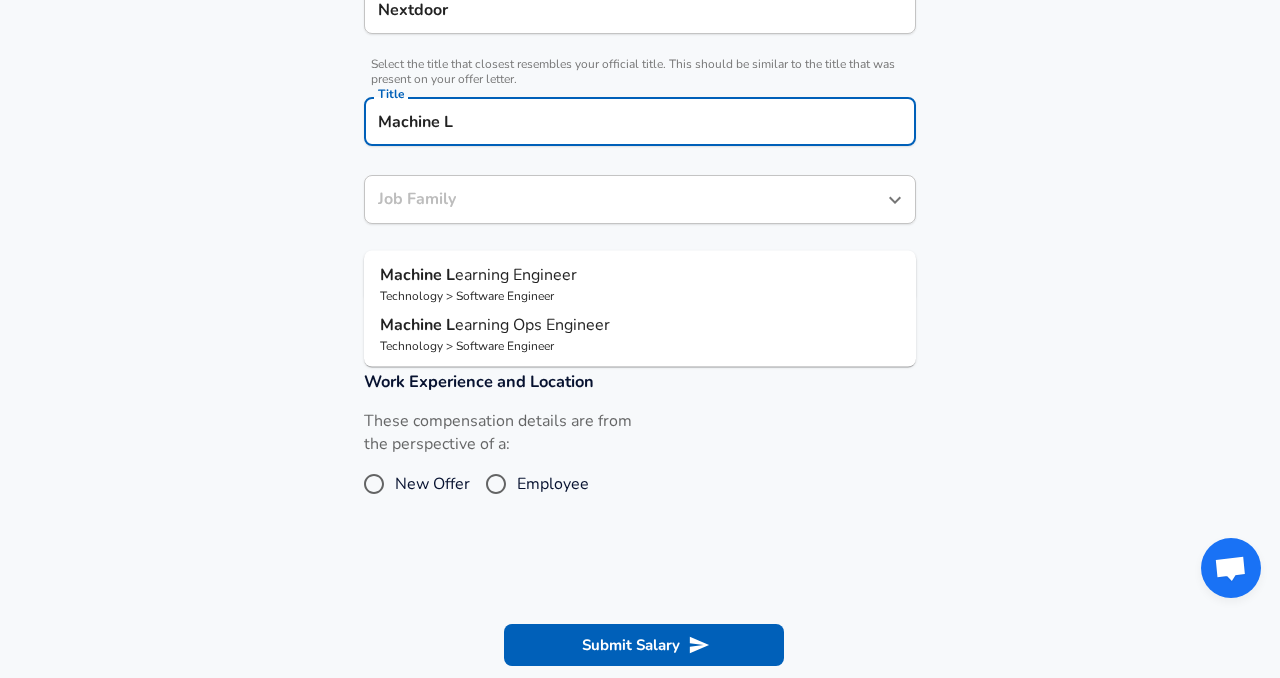 click on "earning Engineer" at bounding box center [516, 275] 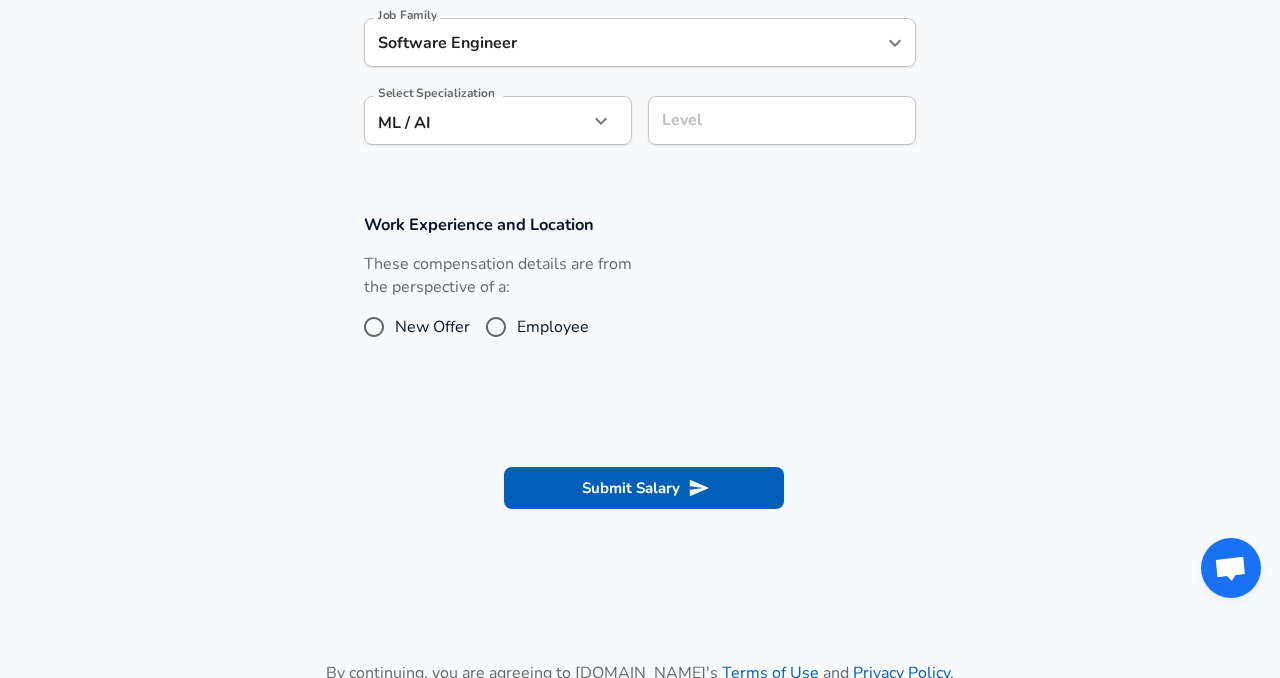 type on "Machine Learning Engineer" 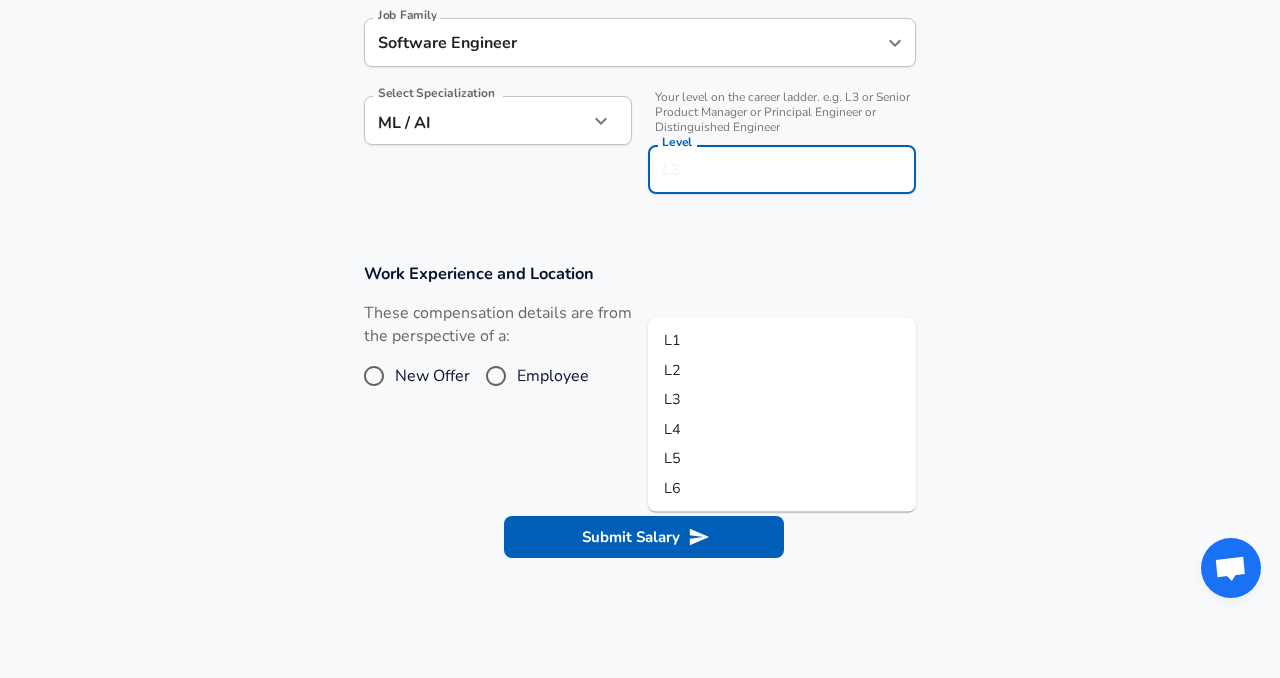scroll, scrollTop: 655, scrollLeft: 0, axis: vertical 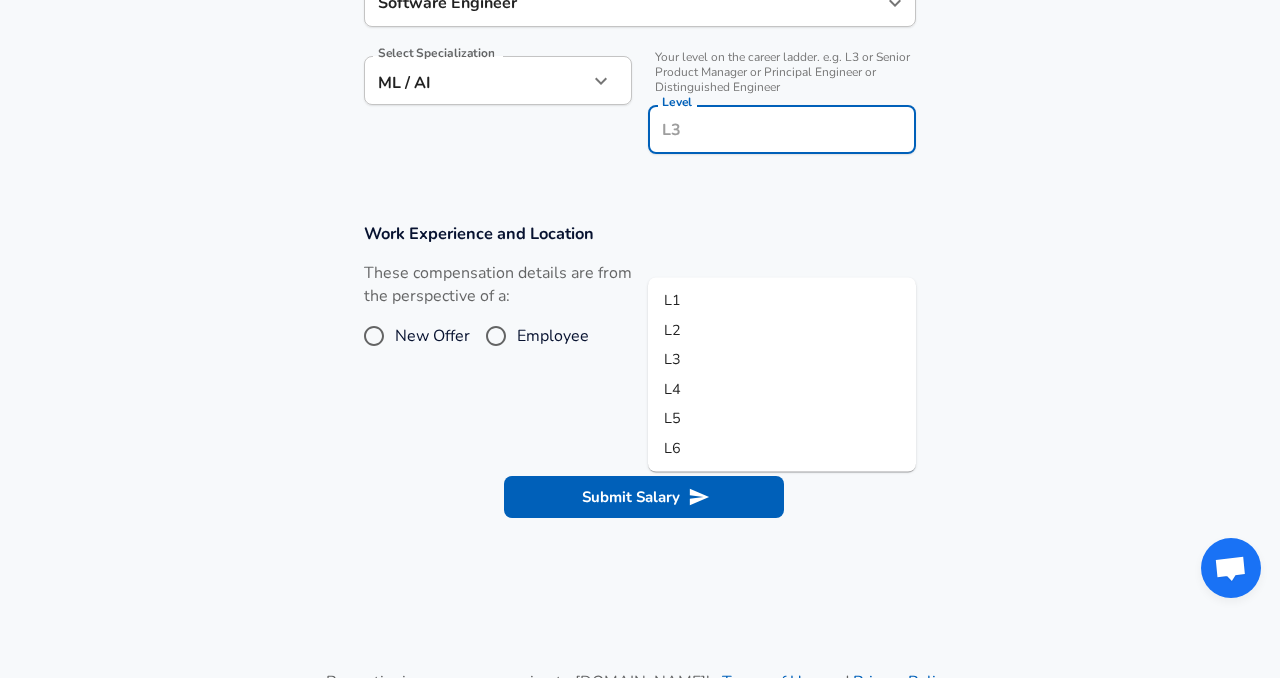 click on "Level" at bounding box center (782, 129) 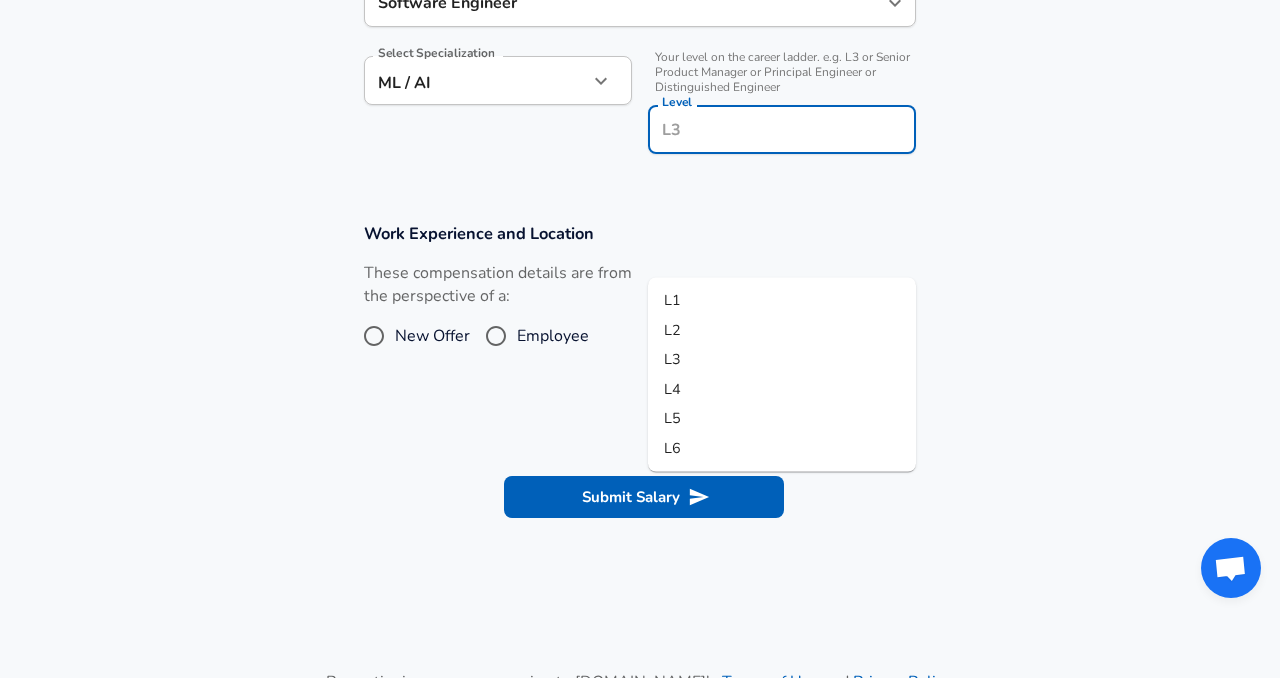 click on "Select Specialization ML / AI ML / AI Select Specialization" at bounding box center [490, 103] 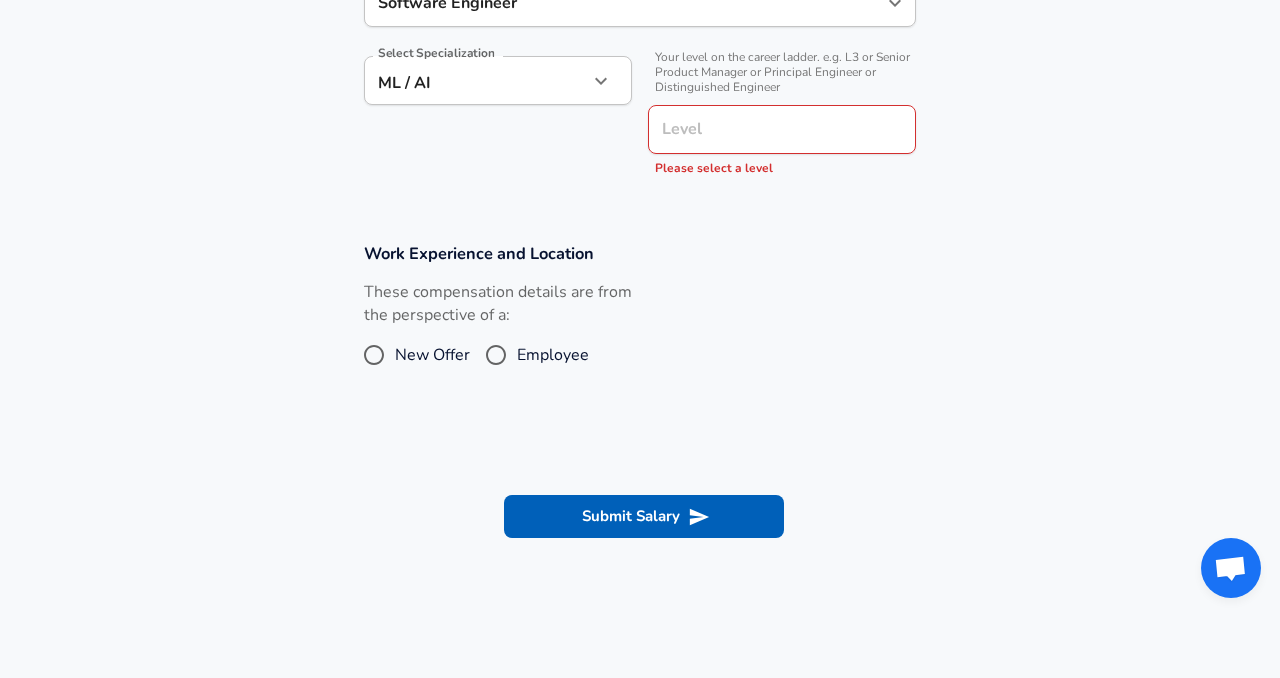 click on "Level" at bounding box center [782, 129] 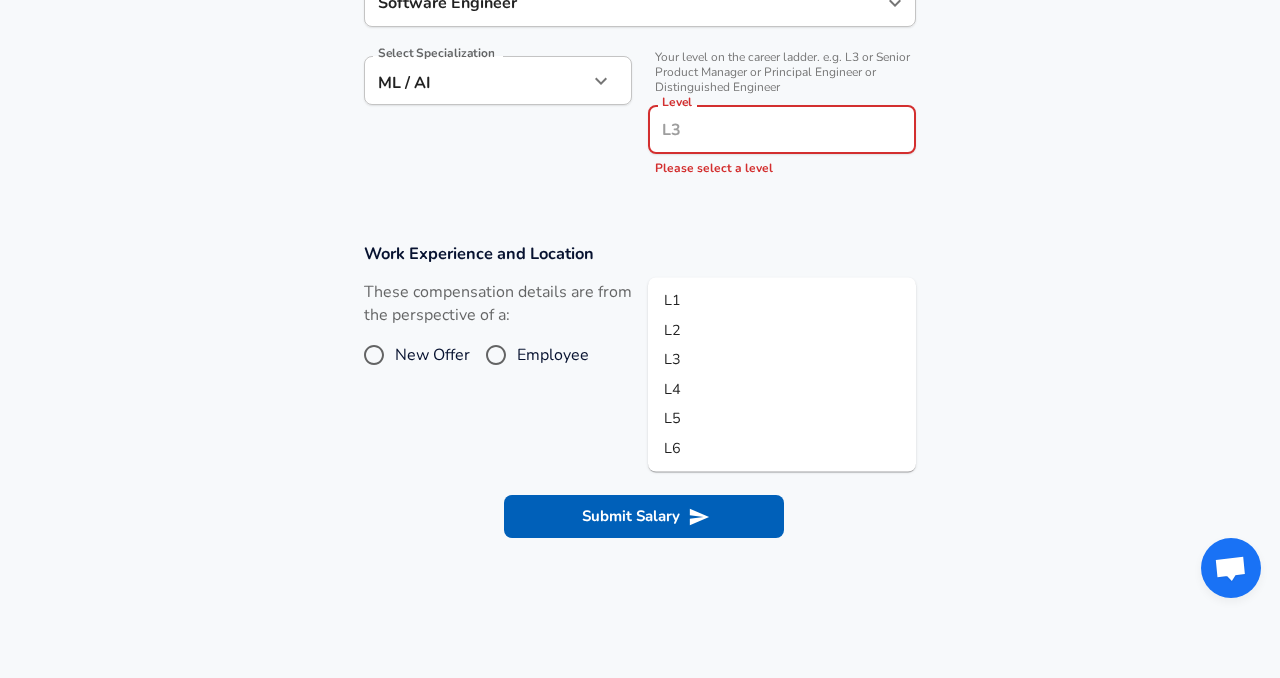 click on "Company & Title Information   Enter the company you received your offer from Company Nextdoor Company   Select the title that closest resembles your official title. This should be similar to the title that was present on your offer letter. Title Machine Learning Engineer Title Job Family Software Engineer Job Family Select Specialization ML / AI ML / AI Select Specialization   Your level on the career ladder. e.g. L3 or Senior Product Manager or Principal Engineer or Distinguished Engineer Level Level Please select a level L1 L2 L3 L4 L5 L6" at bounding box center (640, -40) 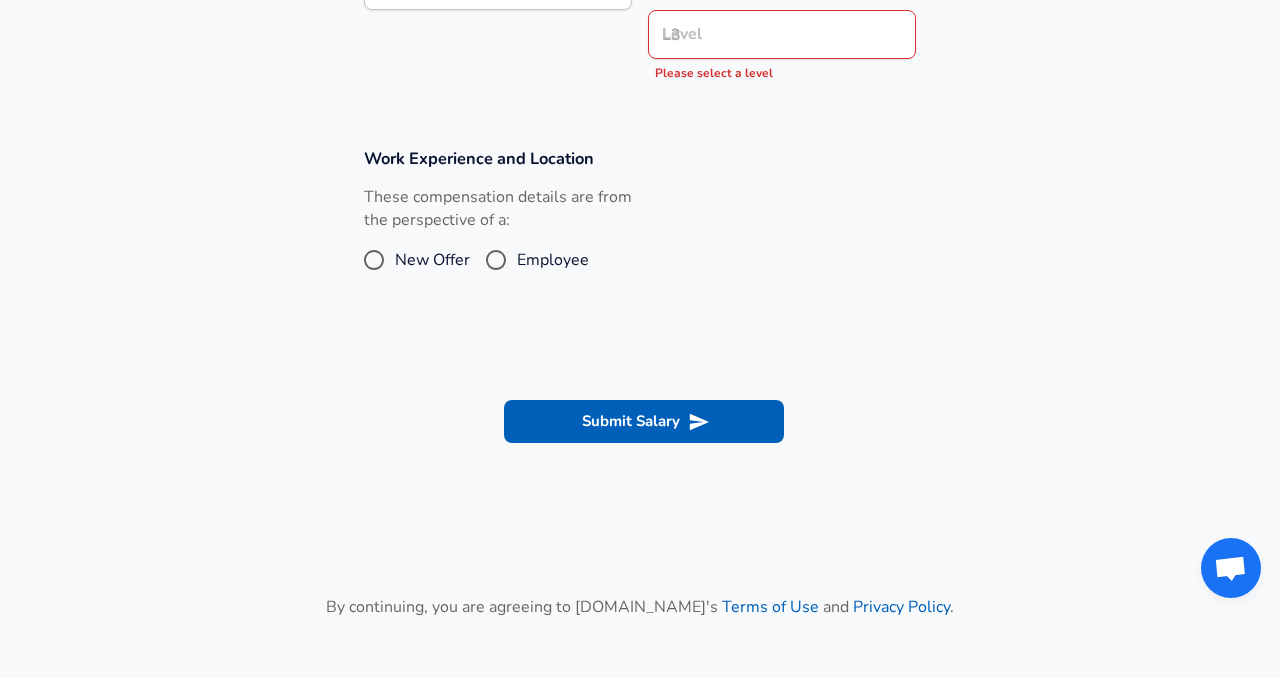 scroll, scrollTop: 751, scrollLeft: 0, axis: vertical 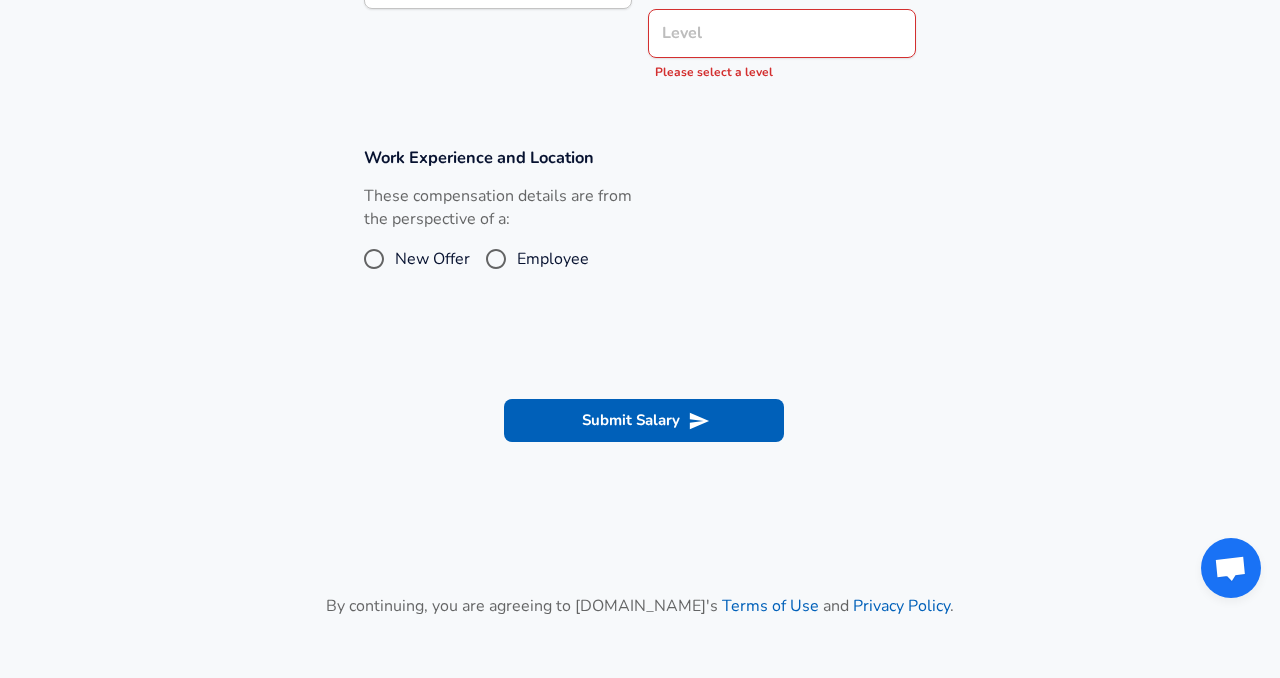 click on "Level" at bounding box center (782, 33) 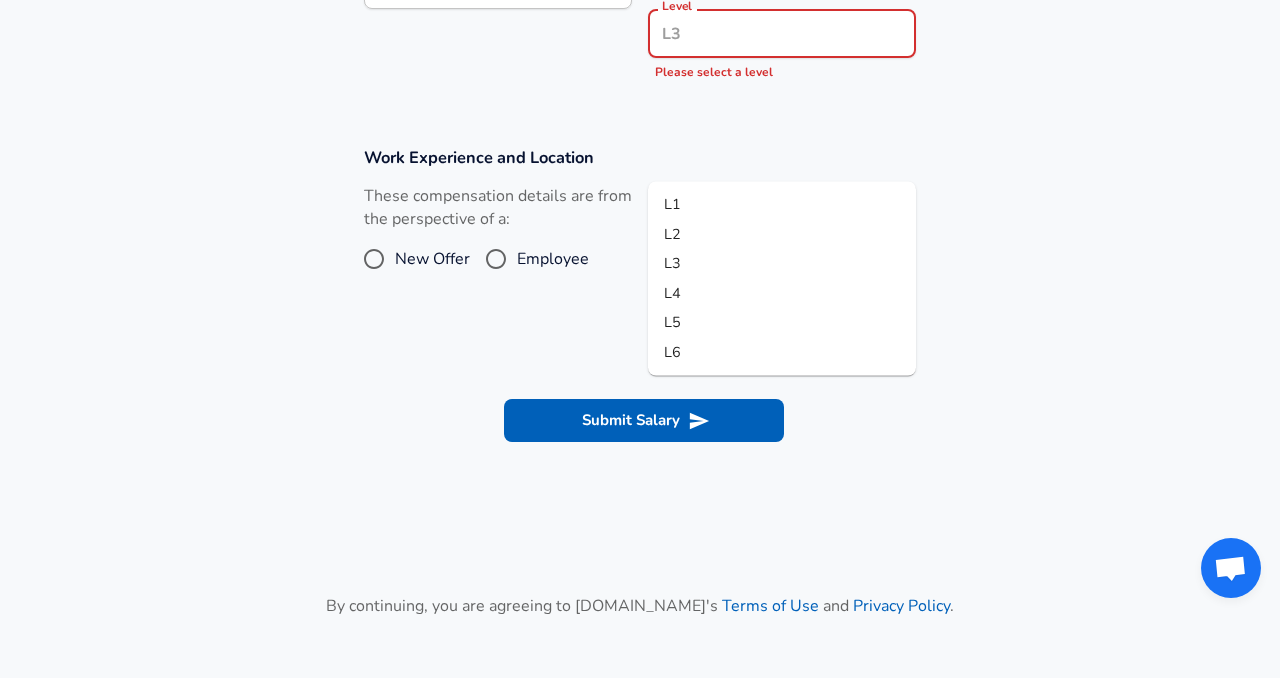 click on "L3" at bounding box center (782, 264) 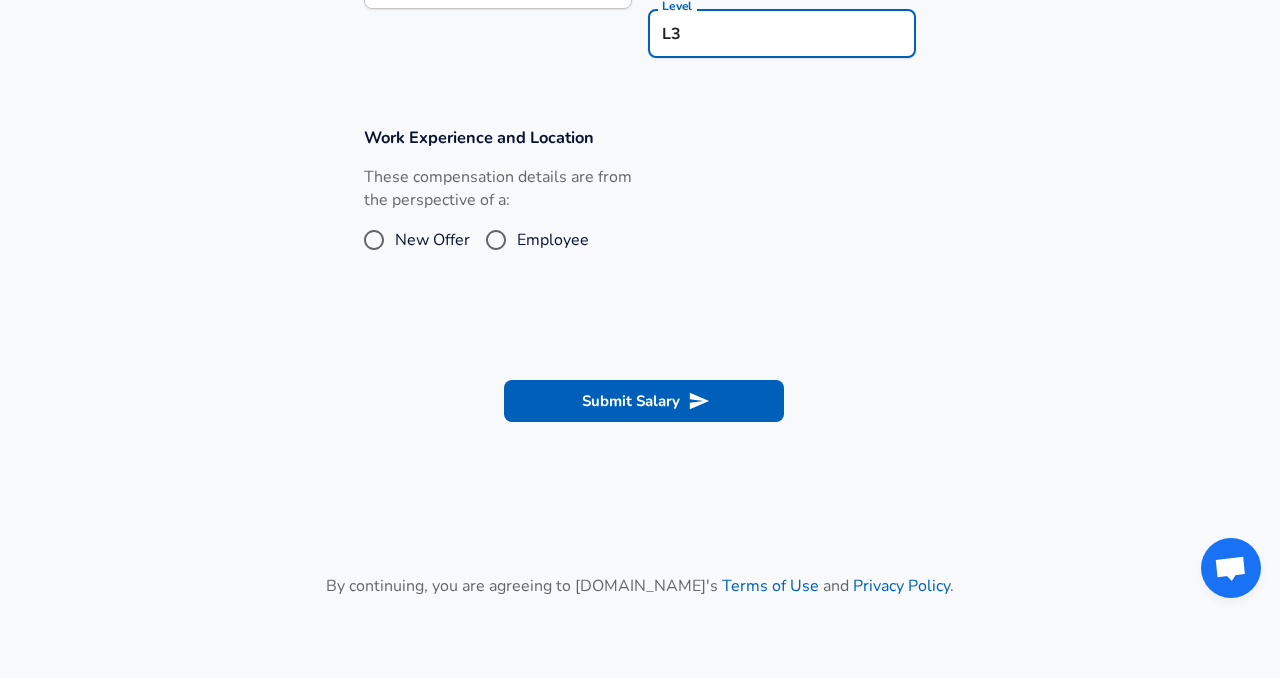 click on "Select Specialization ML / AI ML / AI Select Specialization" at bounding box center [490, 7] 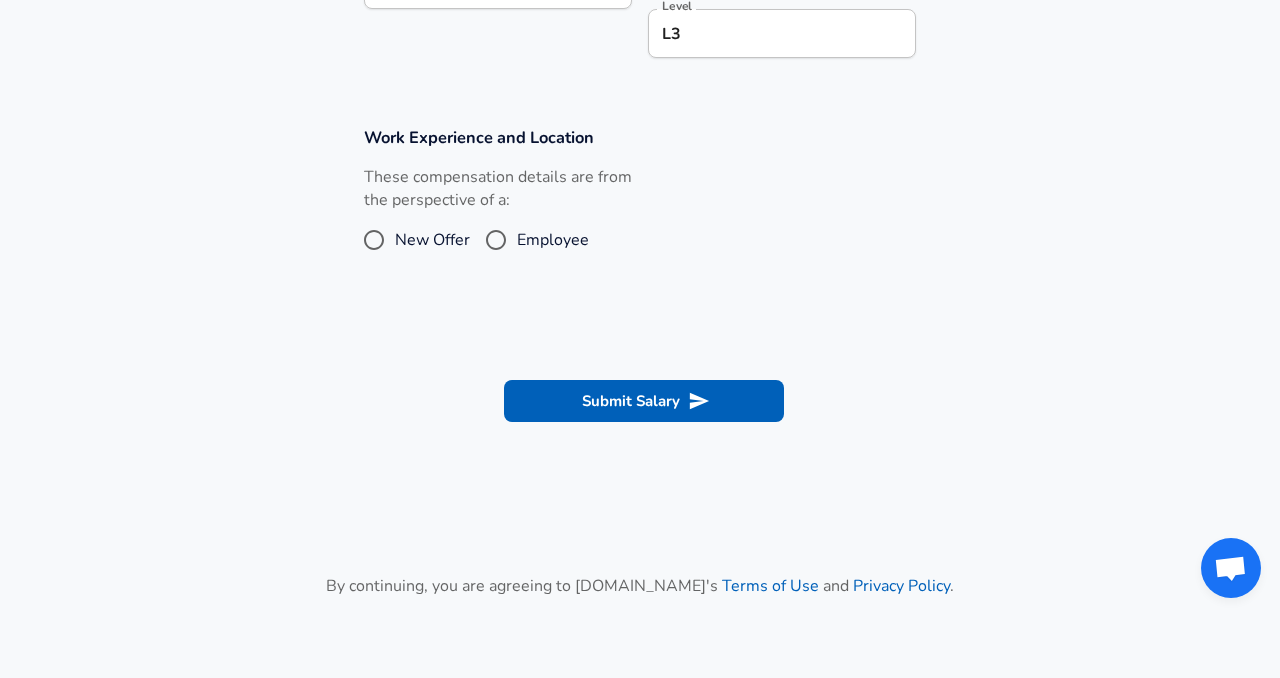 click on "L3" at bounding box center (782, 33) 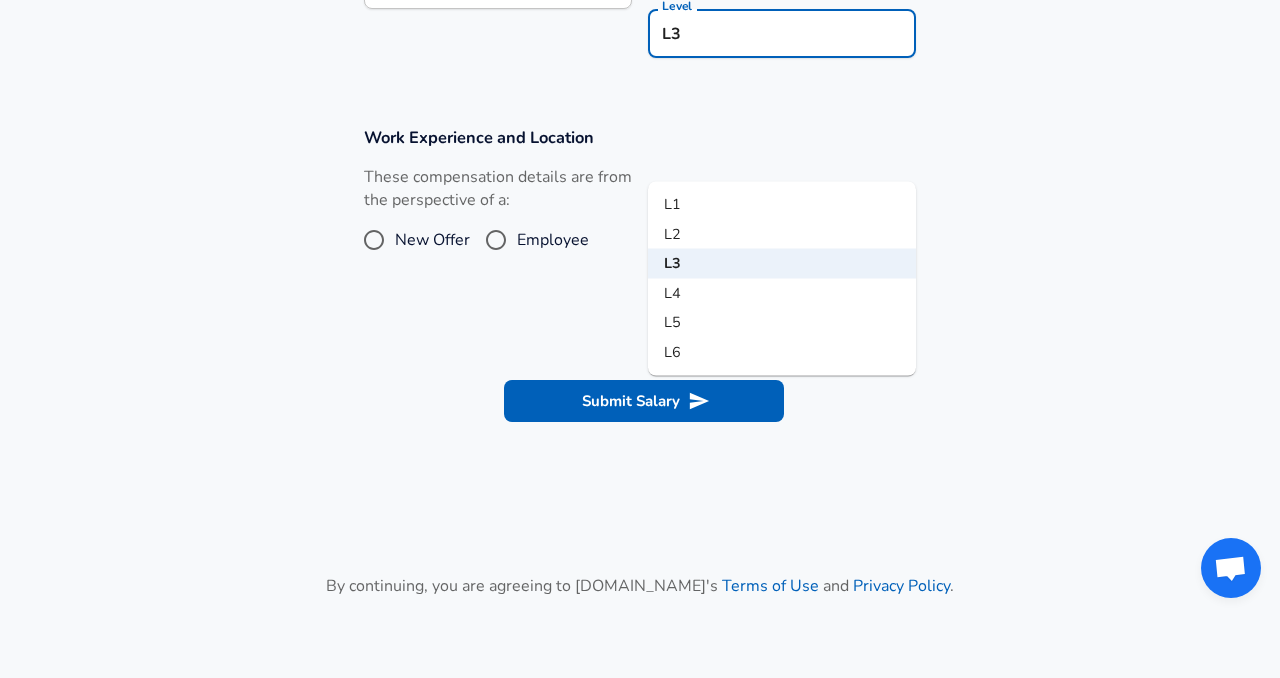 click on "L1" at bounding box center (782, 205) 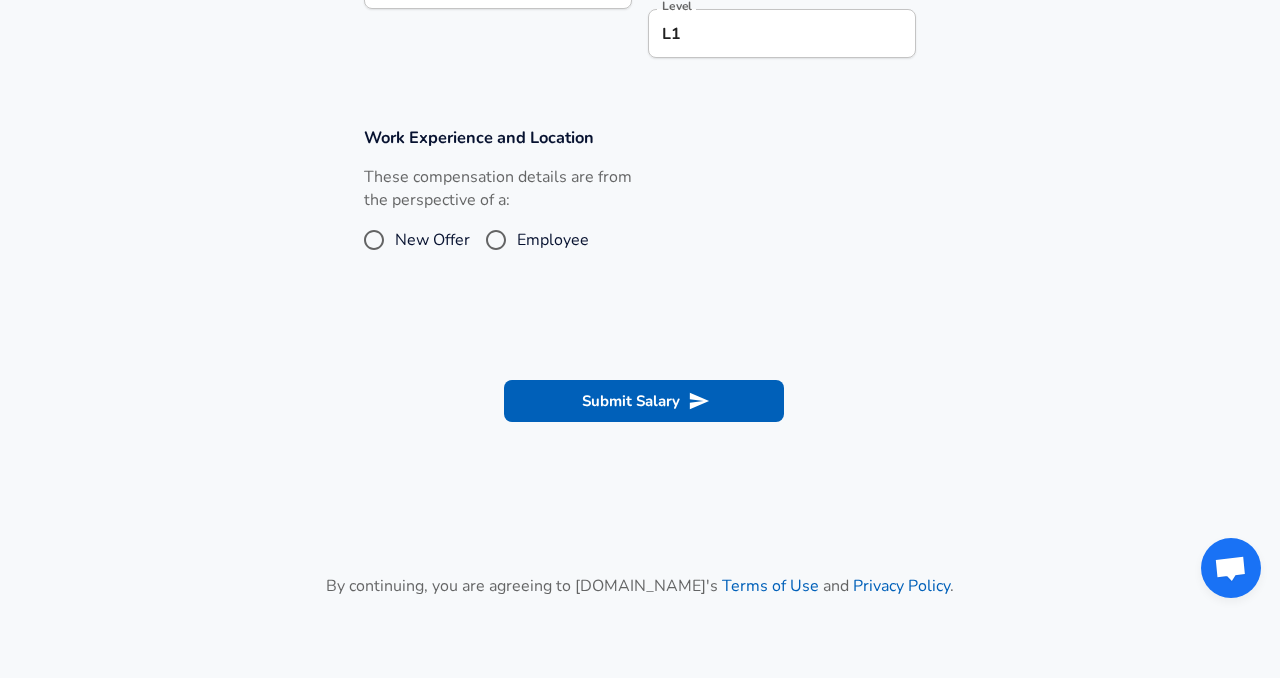 click on "Select Specialization ML / AI ML / AI Select Specialization" at bounding box center [490, 7] 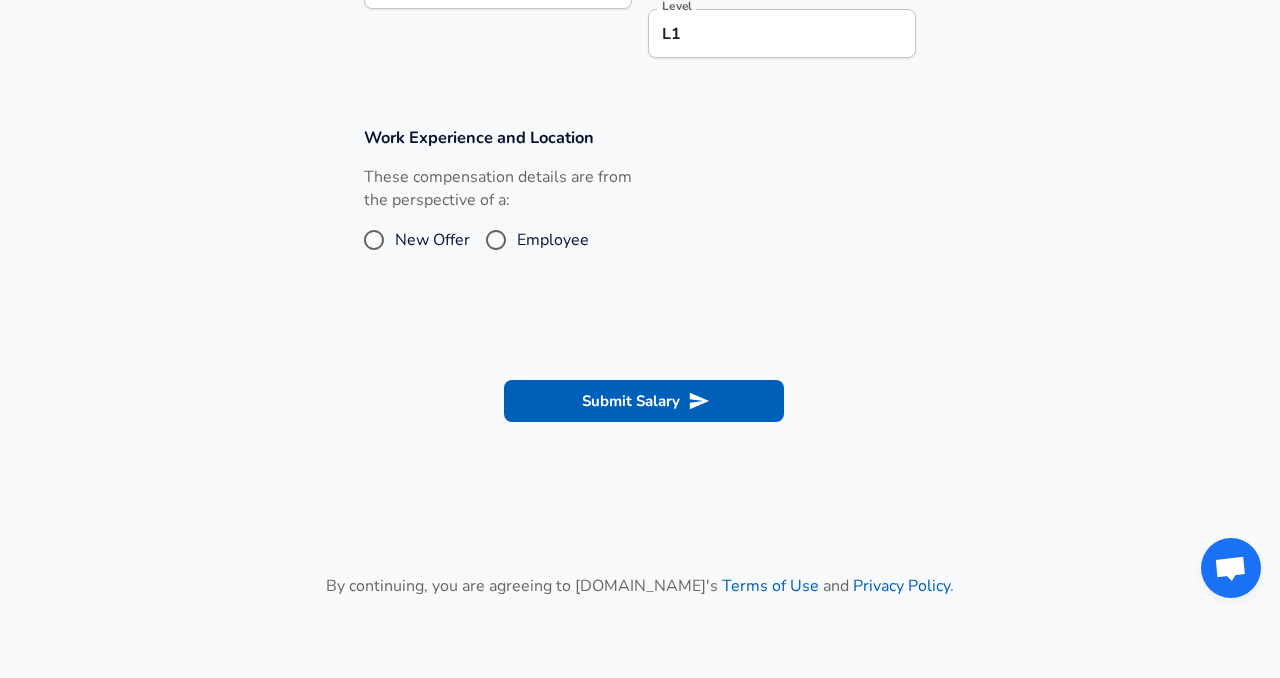 click on "New Offer" at bounding box center (432, 240) 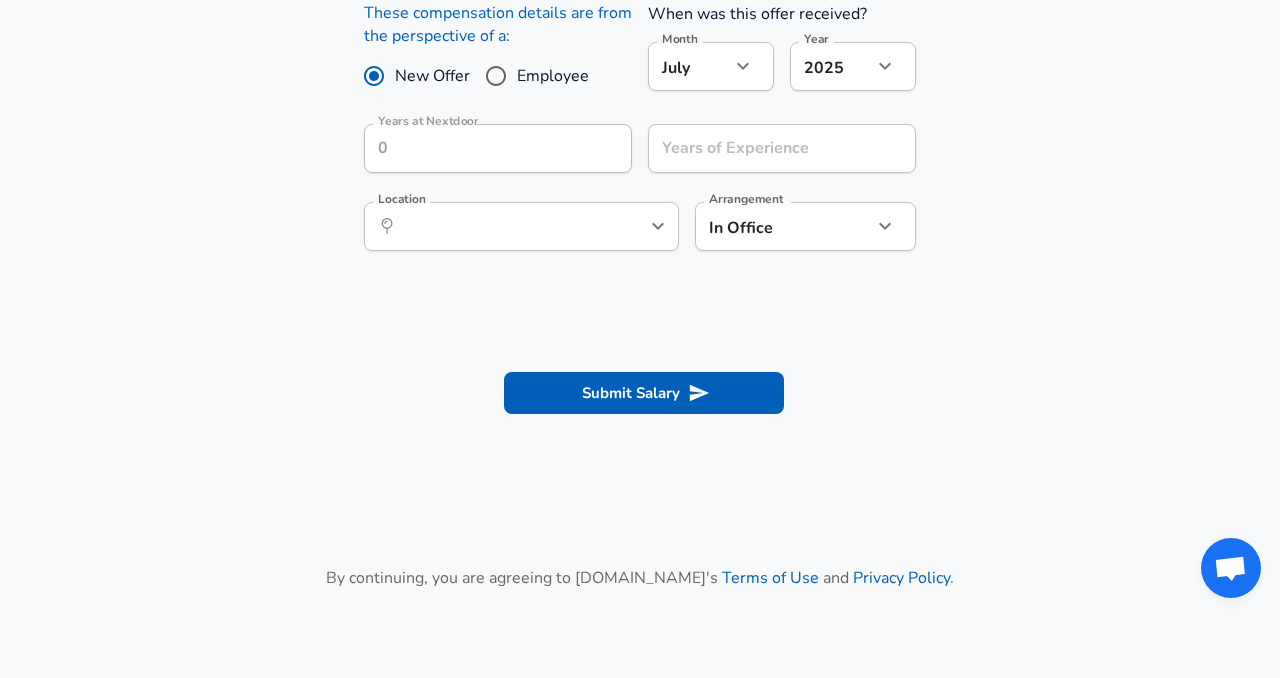 scroll, scrollTop: 922, scrollLeft: 0, axis: vertical 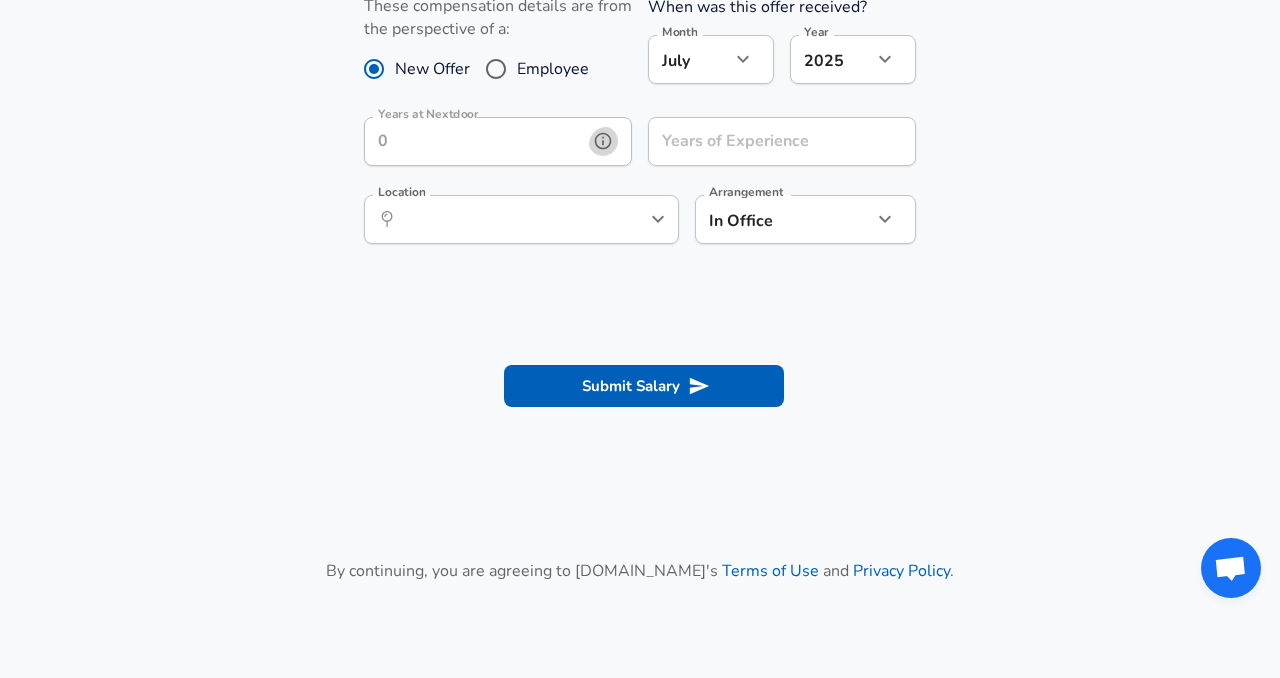 click 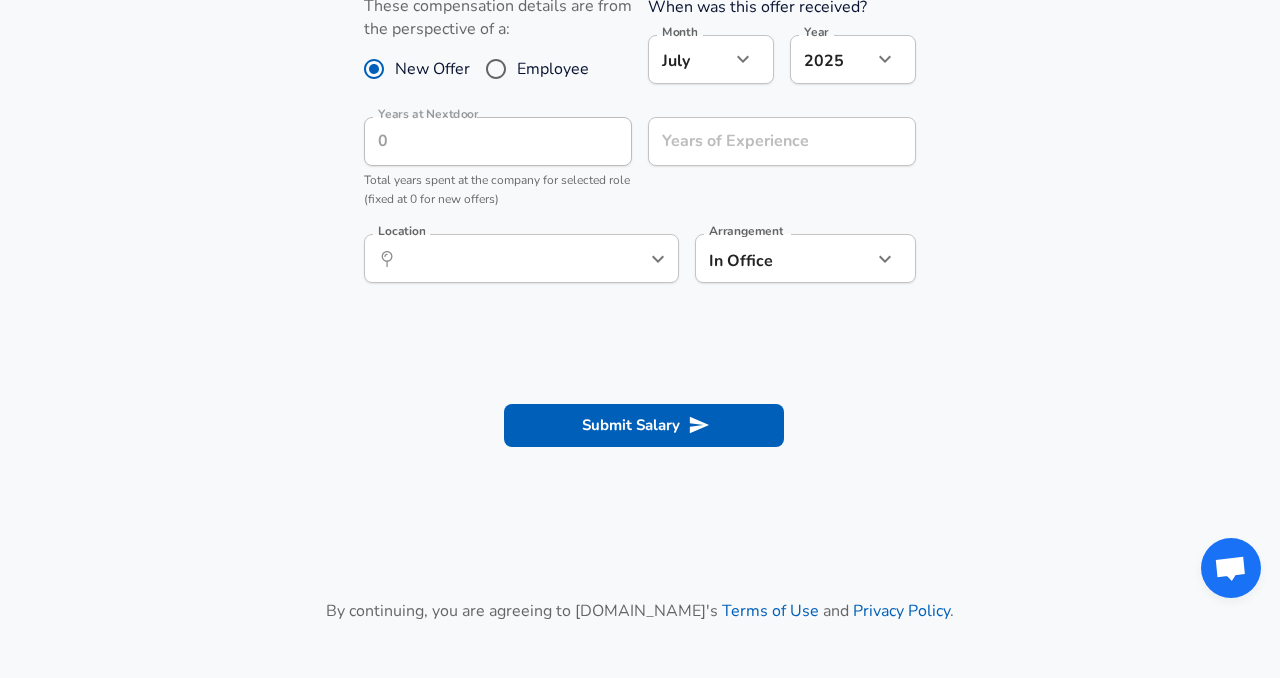 click on "Years of Experience Years of Experience" at bounding box center [774, 160] 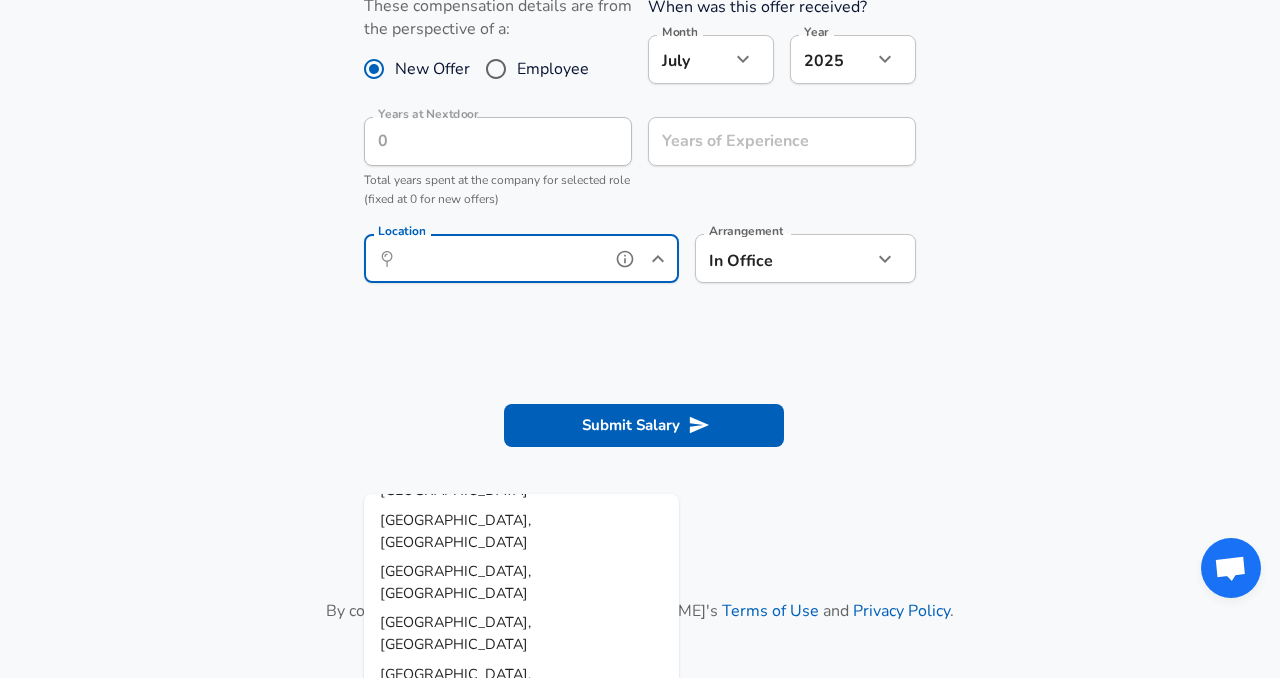 scroll, scrollTop: 130, scrollLeft: 0, axis: vertical 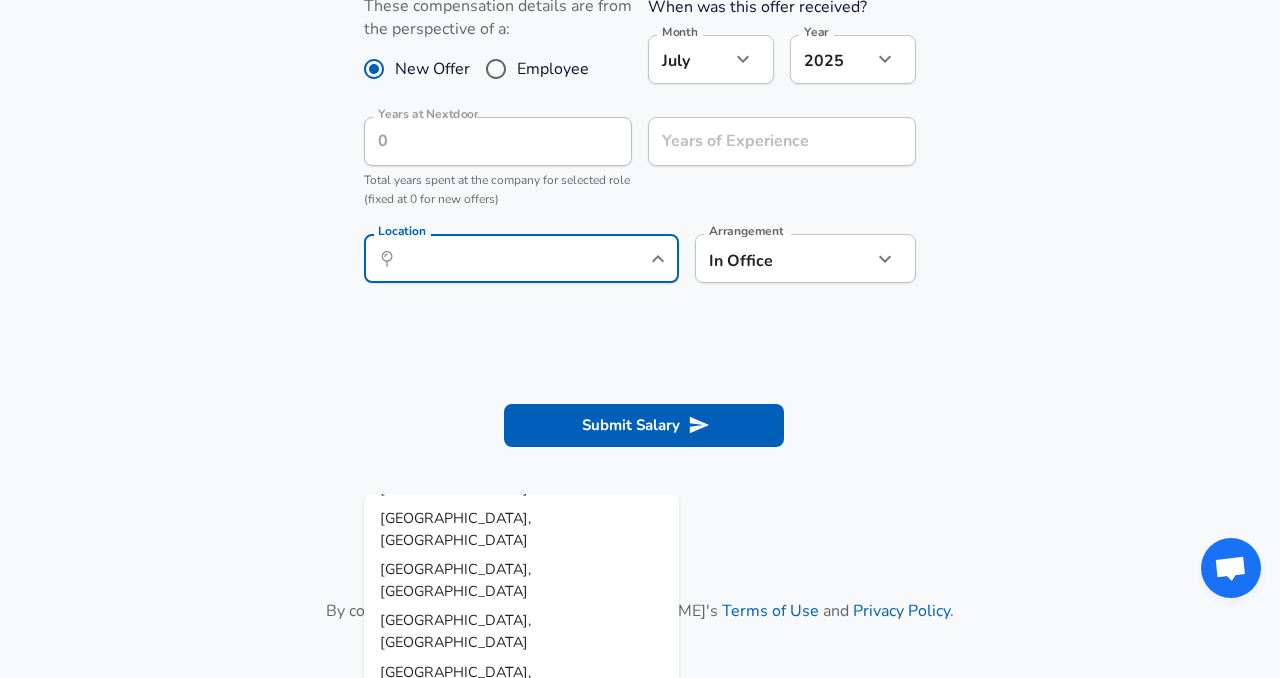 click on "Enhance Privacy and Anonymity No Automatically hides specific fields until there are enough submissions to safely display the full details.   More Details Based on your submission and the data points that we have already collected, we will automatically hide and anonymize specific fields if there aren't enough data points to remain sufficiently anonymous. Company & Title Information   Enter the company you received your offer from Company Nextdoor Company   Select the title that closest resembles your official title. This should be similar to the title that was present on your offer letter. Title Machine Learning Engineer Title Job Family Software Engineer Job Family Select Specialization ML / AI ML / AI Select Specialization   Your level on the career ladder. e.g. L3 or Senior Product Manager or Principal Engineer or Distinguished Engineer Level L1 Level Work Experience and Location These compensation details are from the perspective of a: New Offer Employee When was this offer received? Month [DATE] Month" at bounding box center (640, -126) 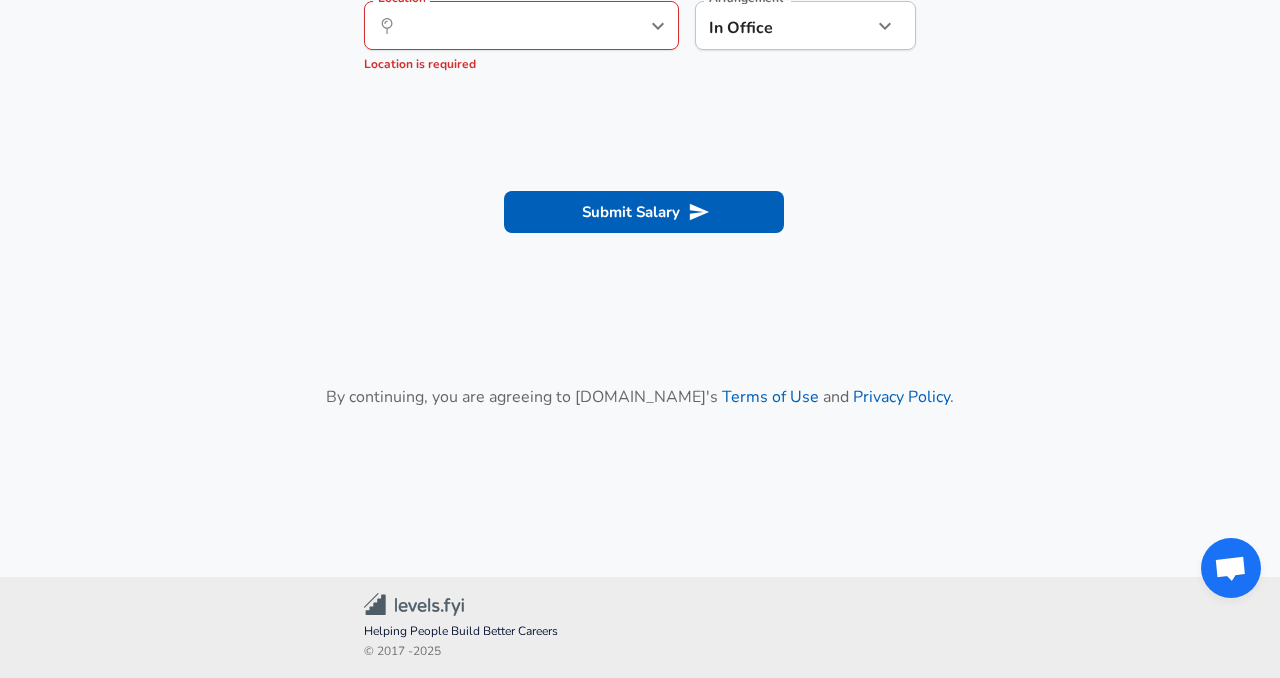 scroll, scrollTop: 1159, scrollLeft: 0, axis: vertical 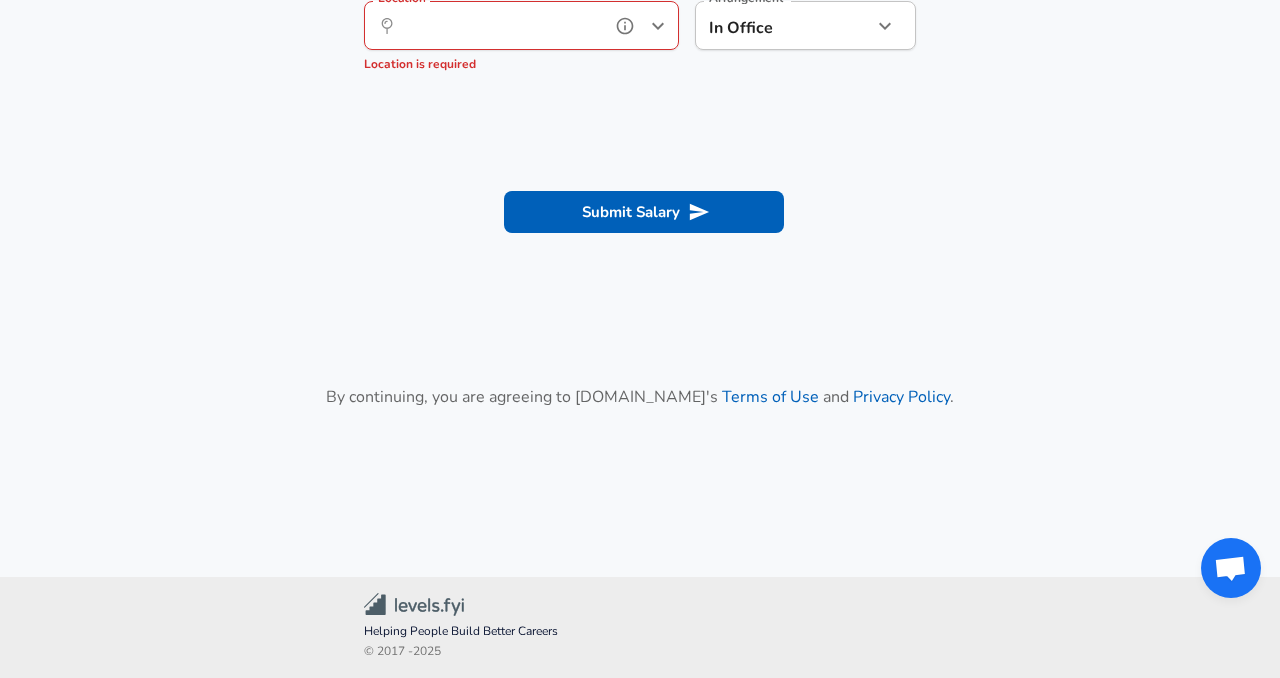 click on "Location" at bounding box center [499, 25] 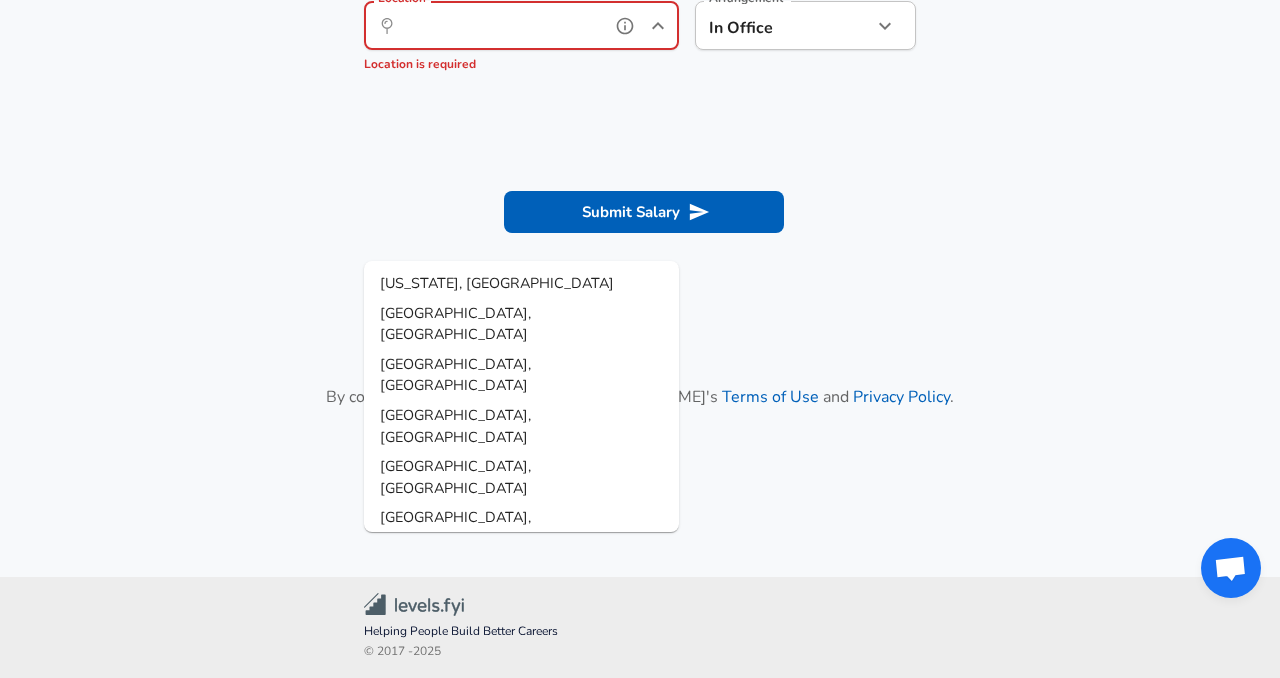 scroll, scrollTop: 130, scrollLeft: 0, axis: vertical 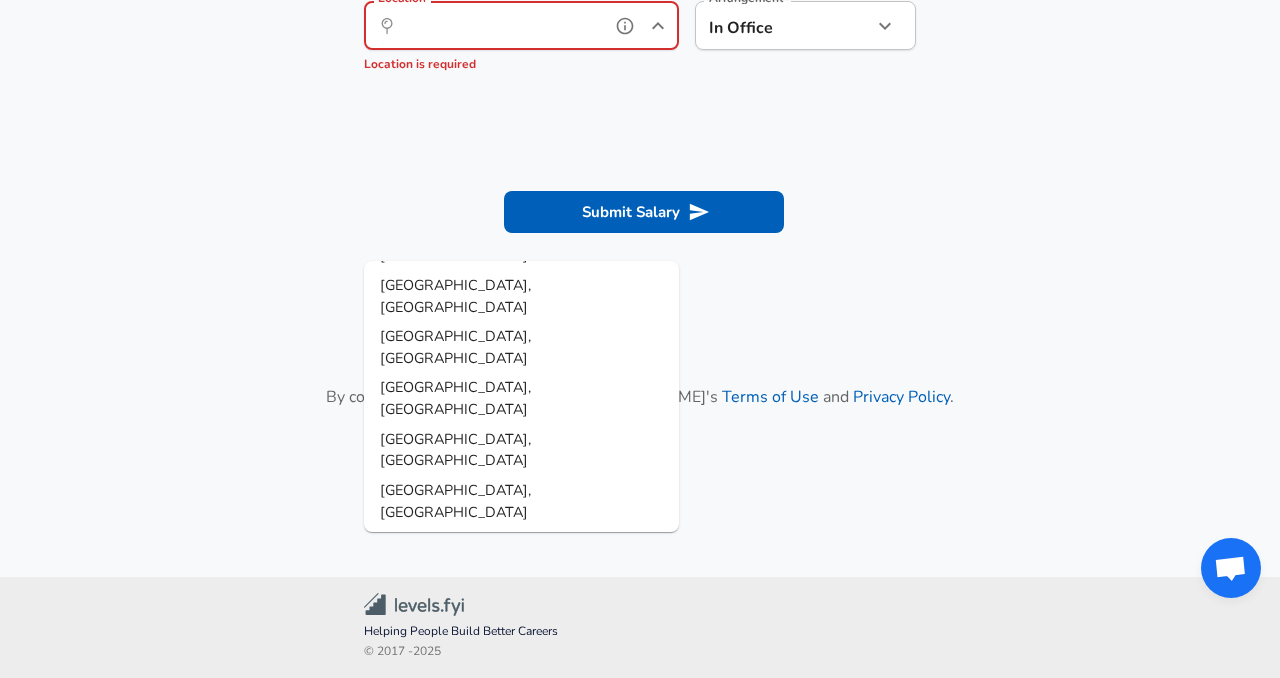 click on "[GEOGRAPHIC_DATA], [GEOGRAPHIC_DATA]" at bounding box center [455, 655] 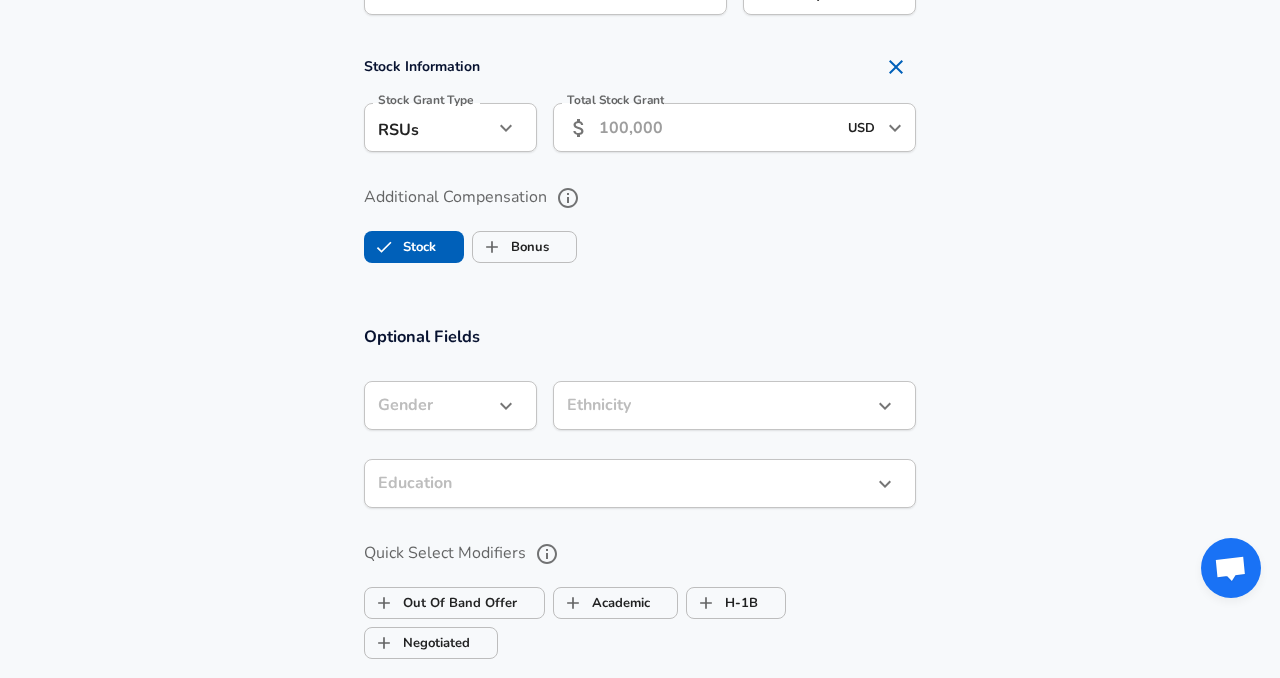 scroll, scrollTop: 1441, scrollLeft: 0, axis: vertical 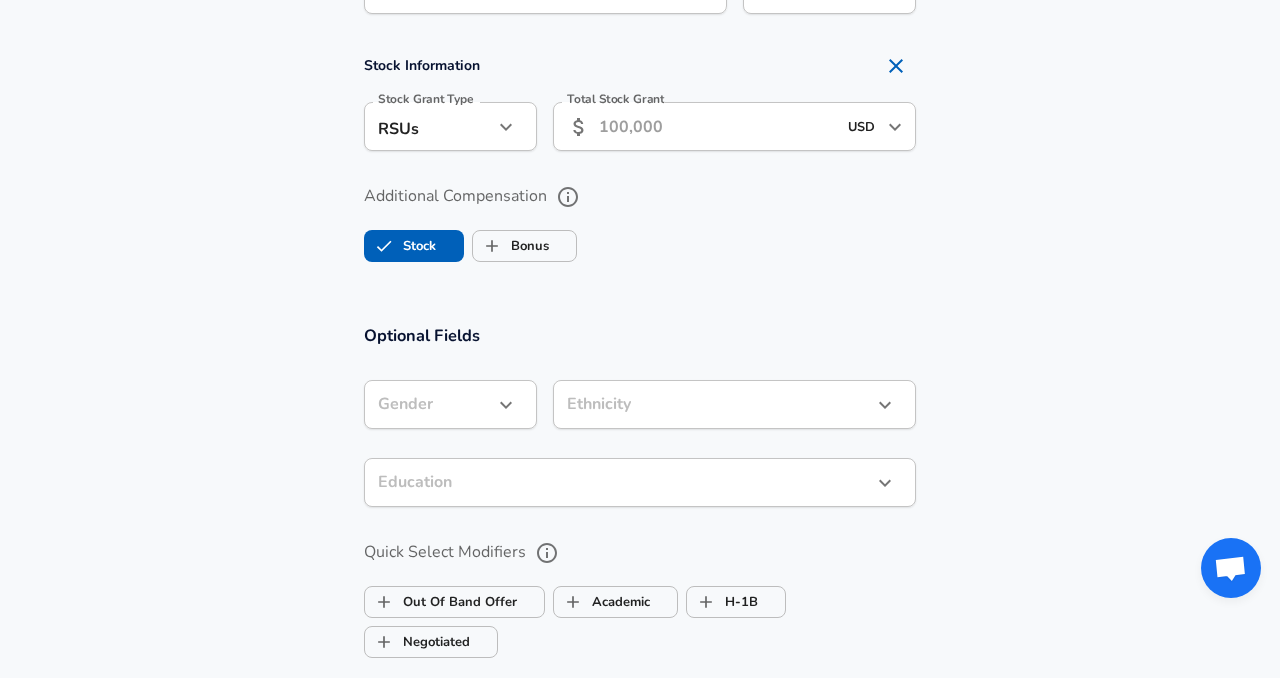 click on "Base Salary" at bounding box center [528, -11] 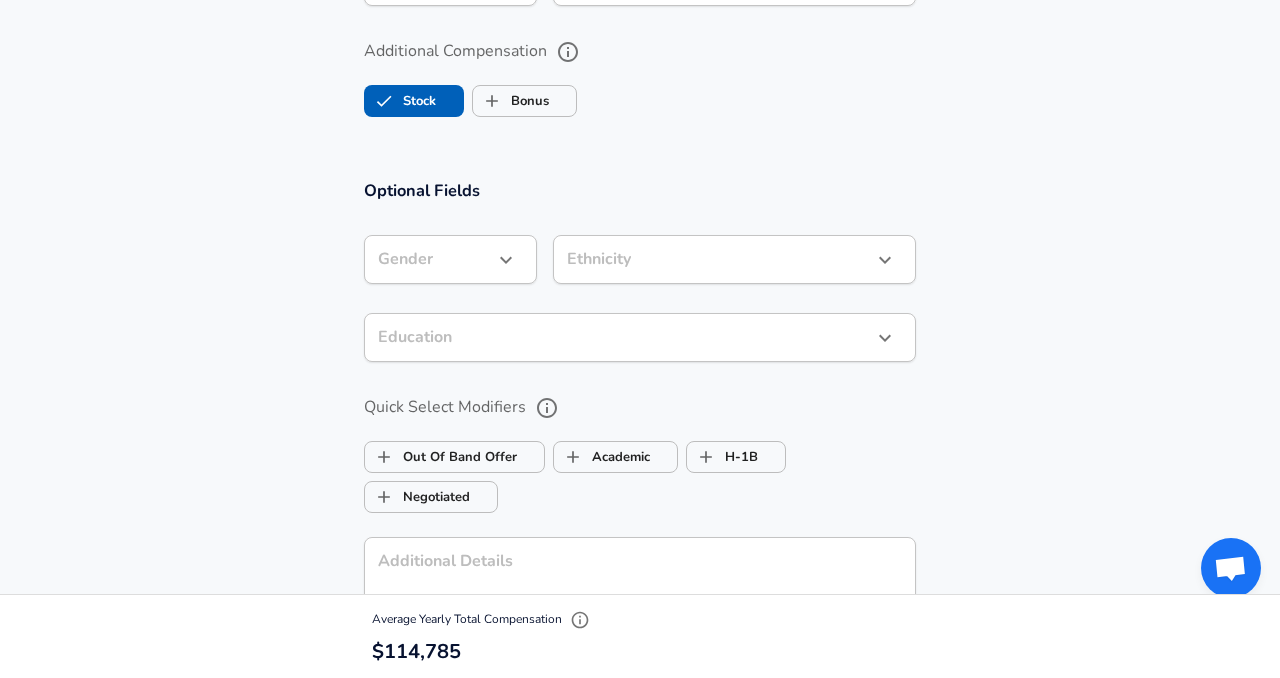 scroll, scrollTop: 1594, scrollLeft: 0, axis: vertical 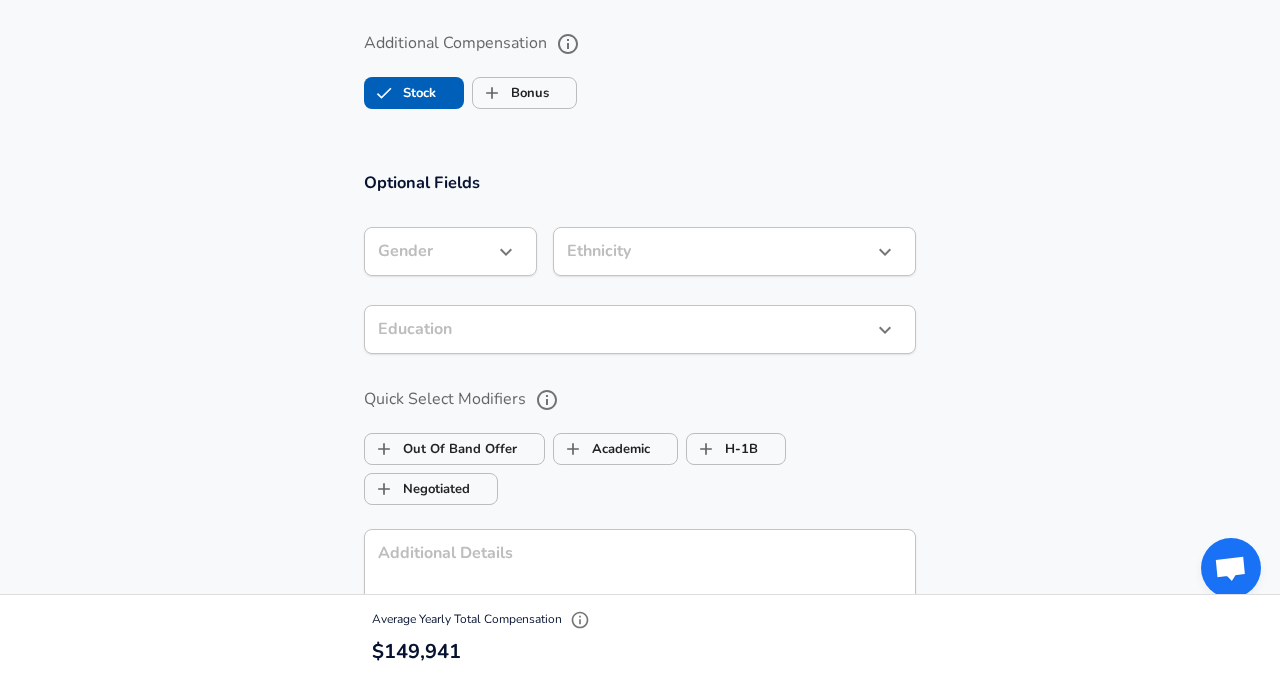 type on "150,000" 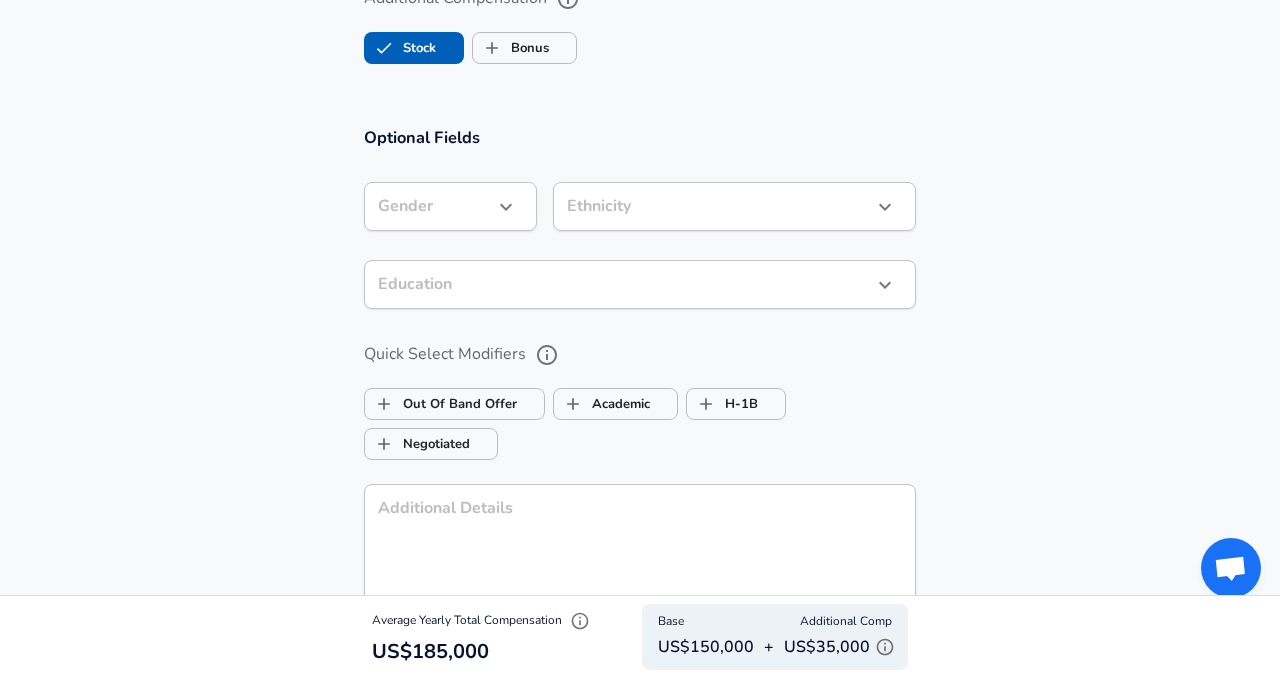 scroll, scrollTop: 1674, scrollLeft: 0, axis: vertical 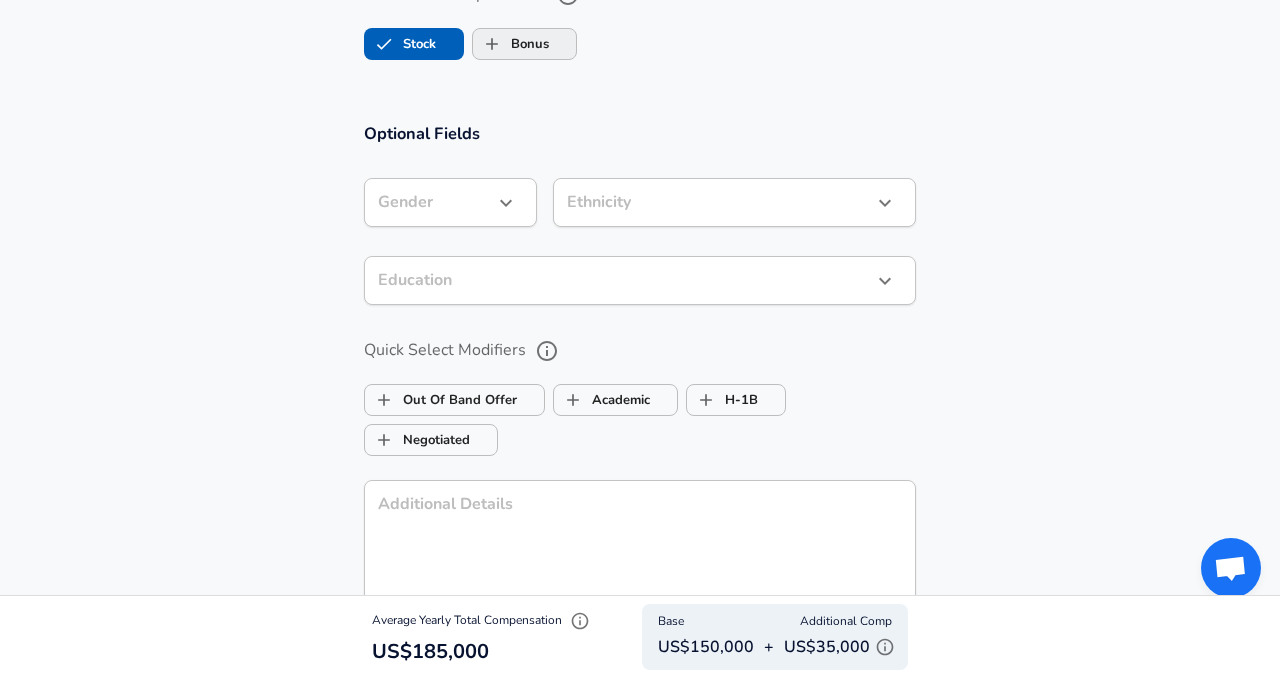 type on "70,000" 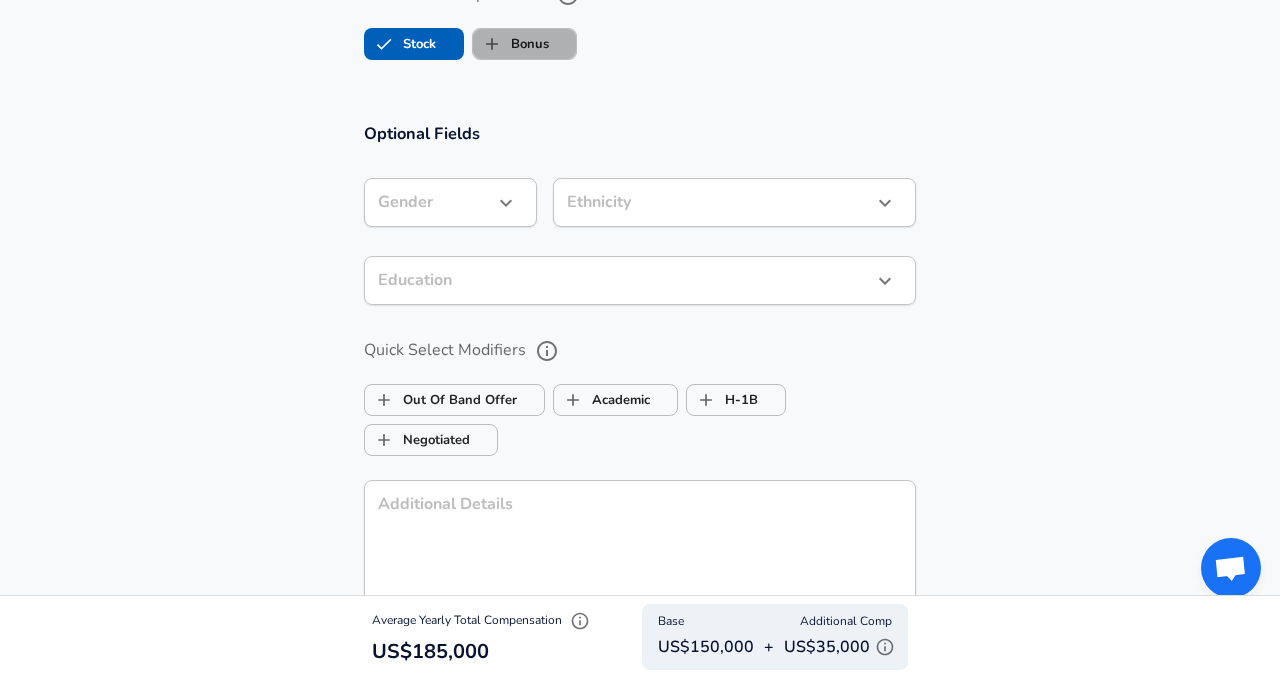 click on "Bonus" at bounding box center (511, 44) 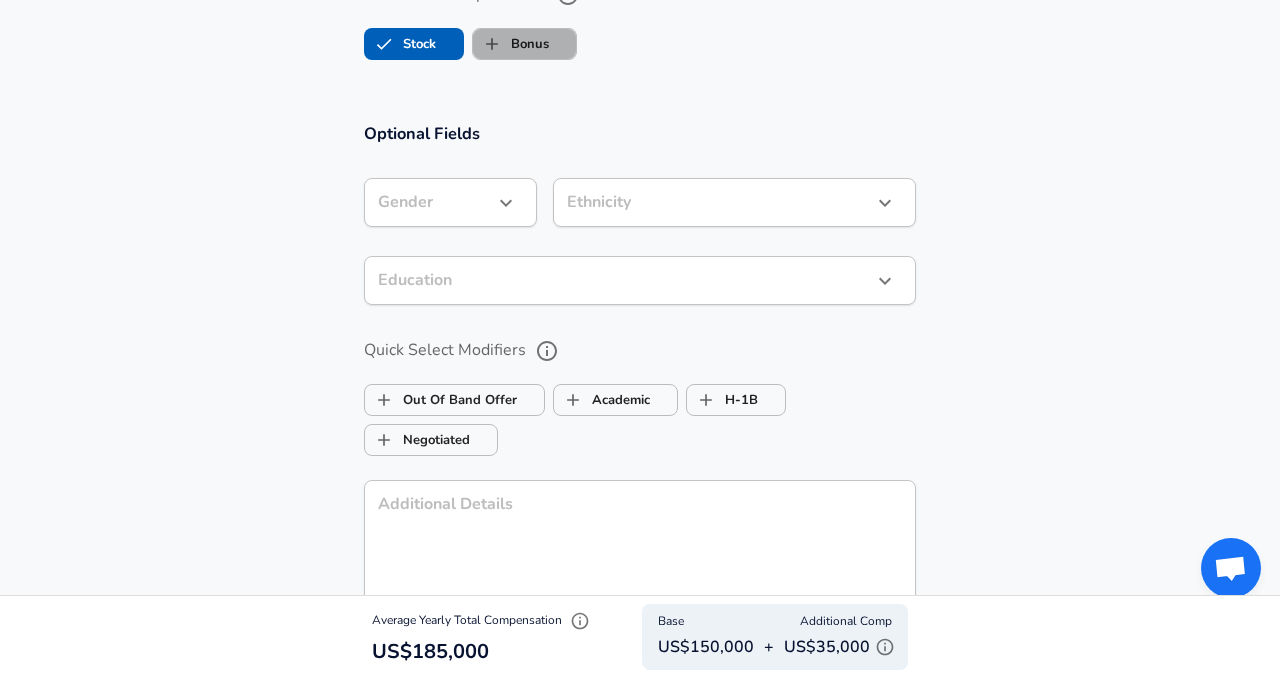 checkbox on "true" 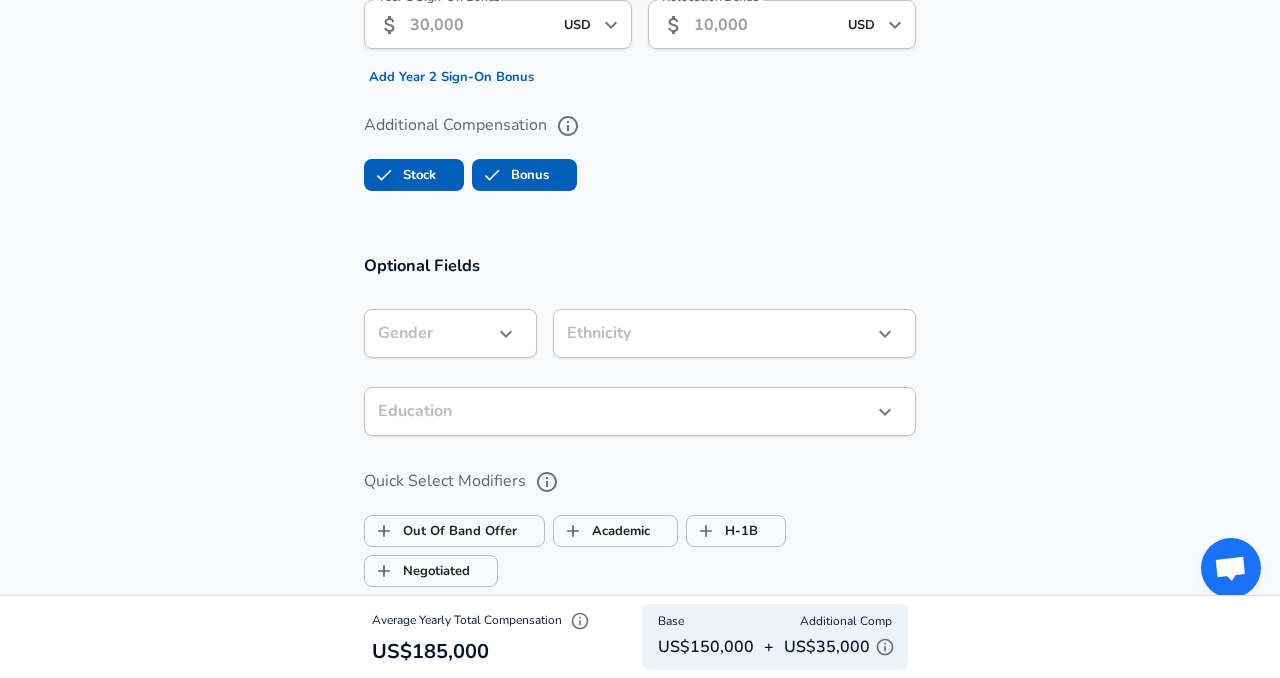 scroll, scrollTop: 1793, scrollLeft: 0, axis: vertical 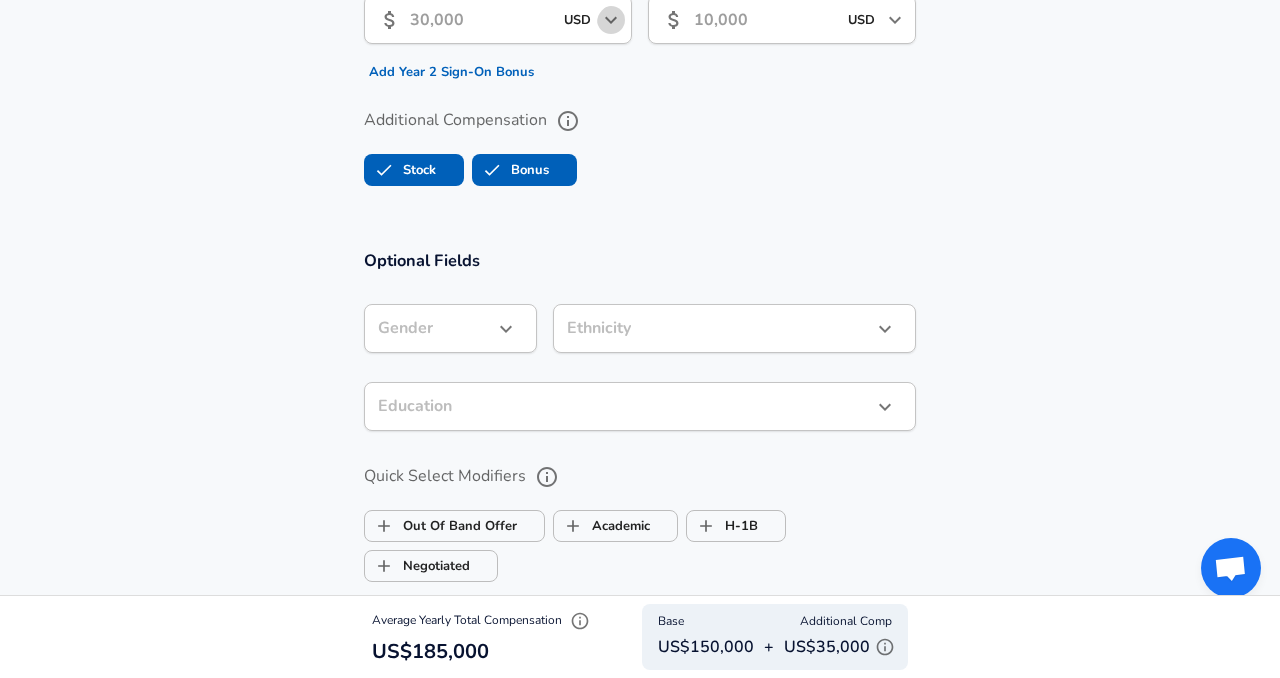 click 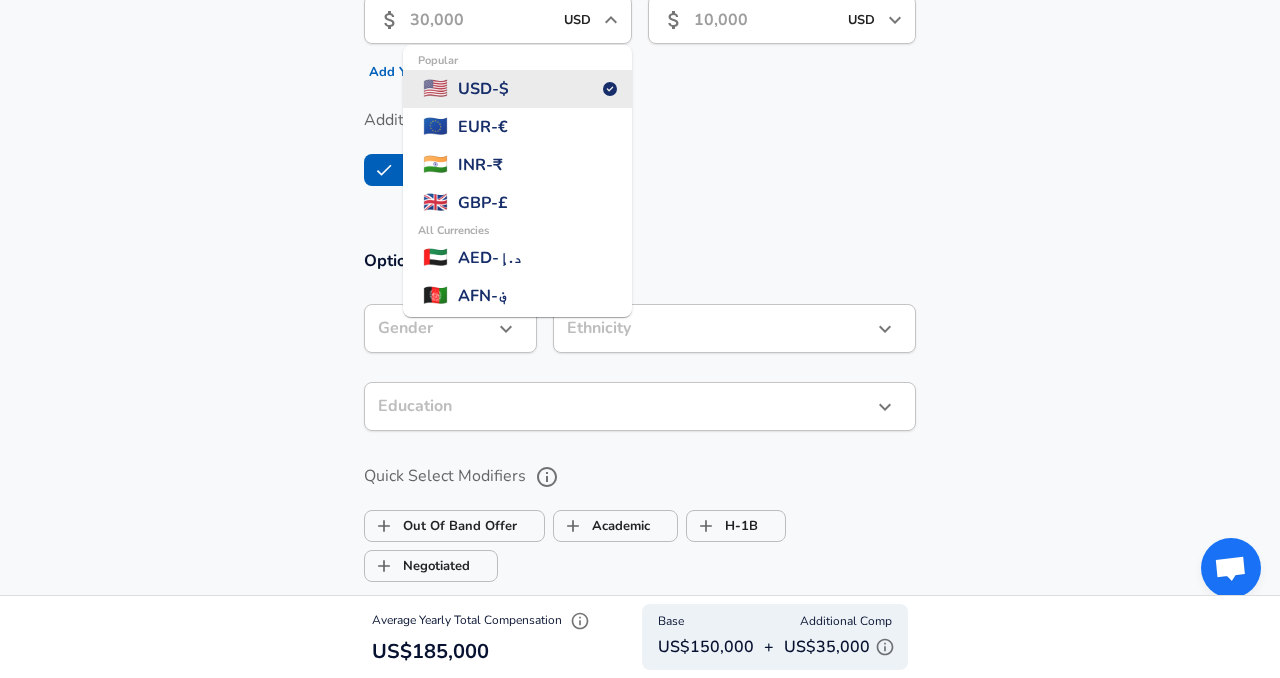 scroll, scrollTop: 0, scrollLeft: 4, axis: horizontal 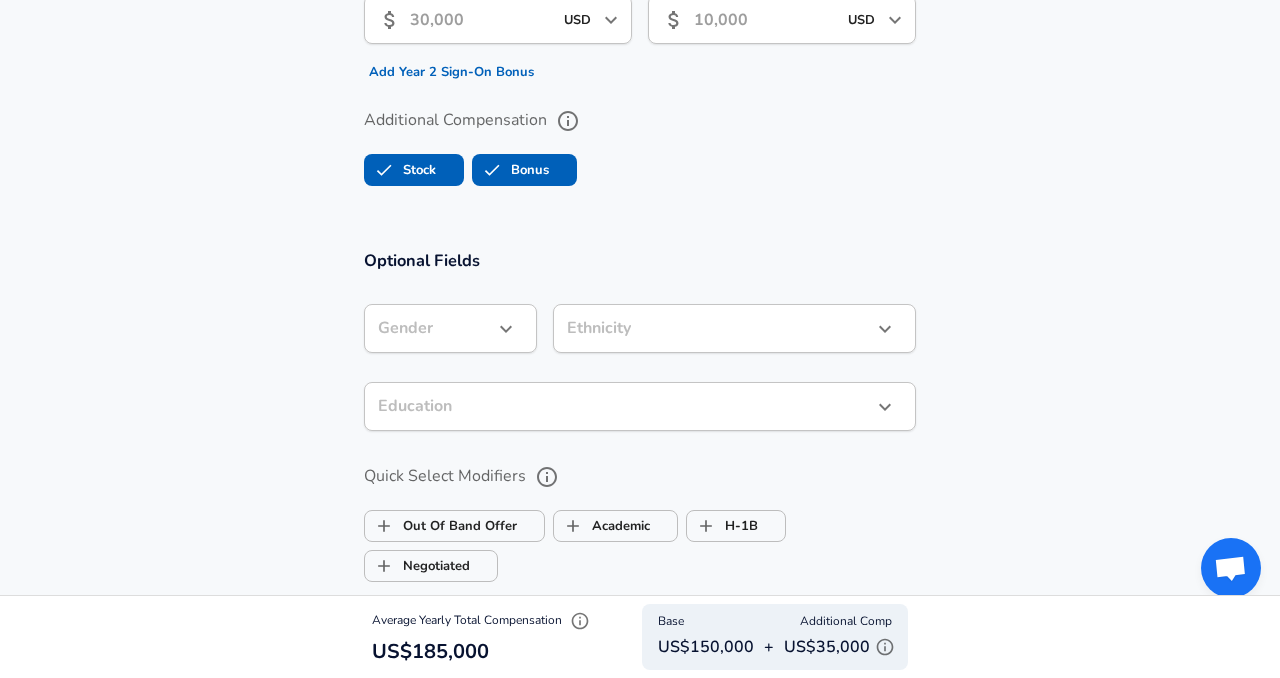 click on "Year 1 Sign-On Bonus" at bounding box center [481, 19] 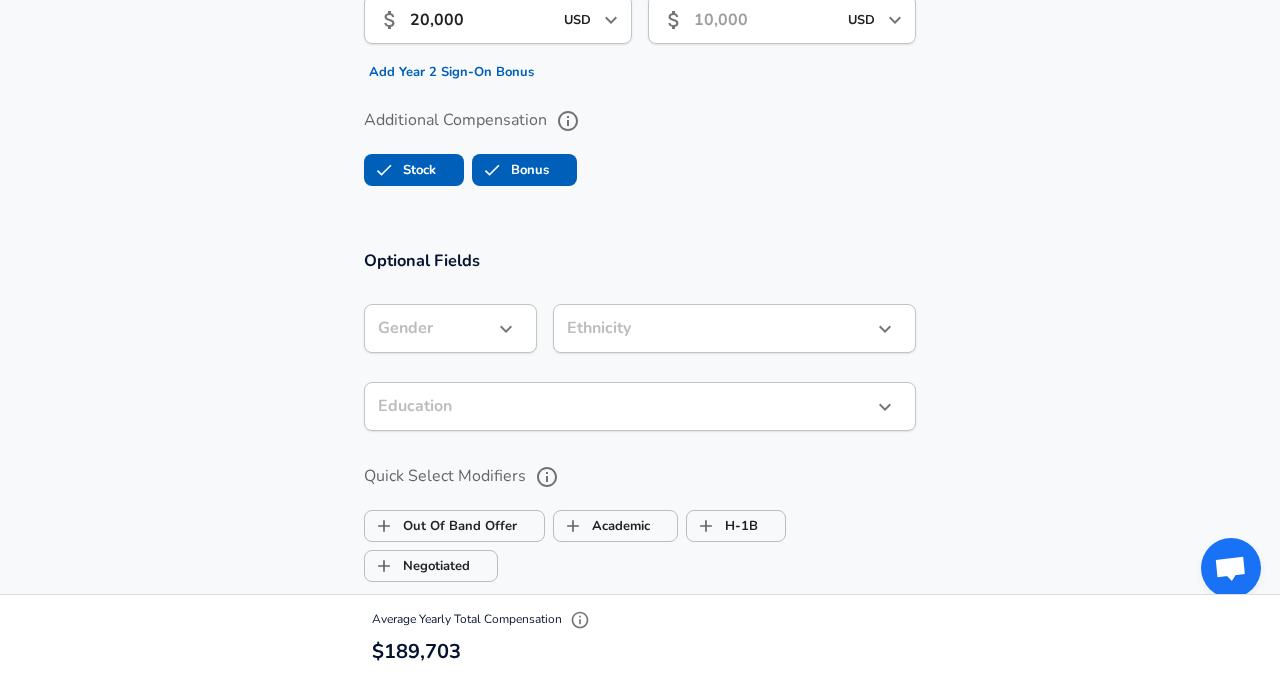 click on "Stock Bonus" at bounding box center (640, 166) 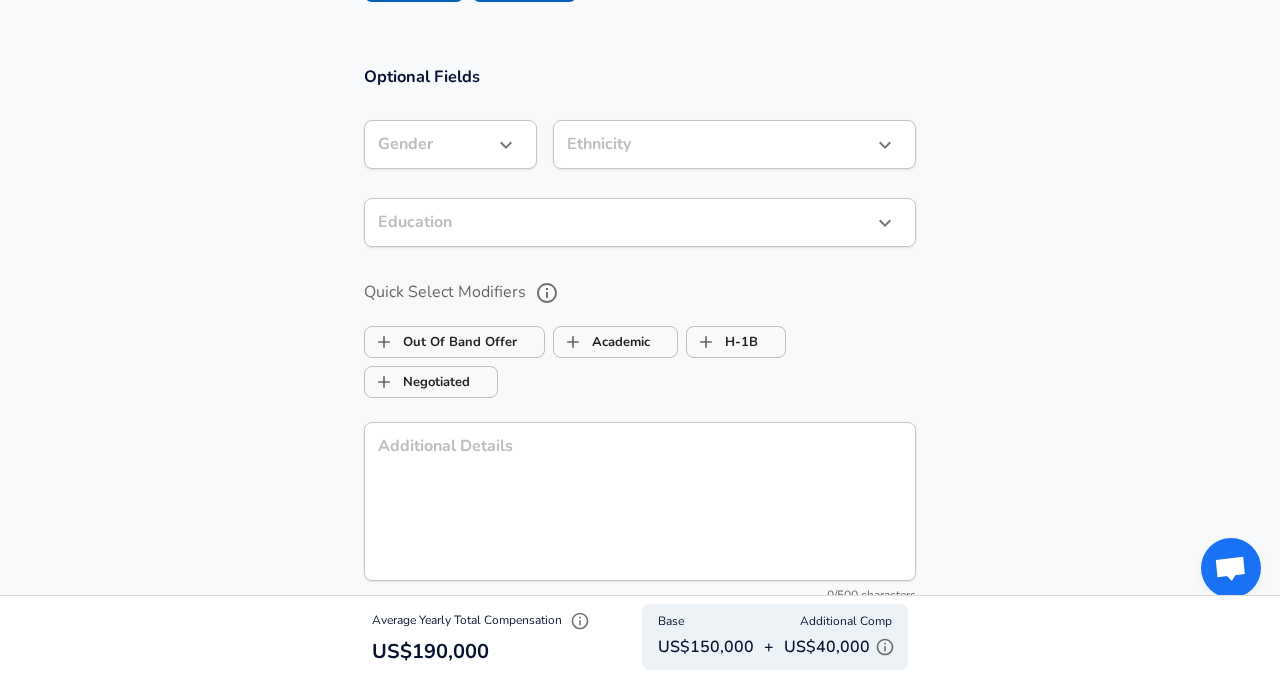 scroll, scrollTop: 1989, scrollLeft: 0, axis: vertical 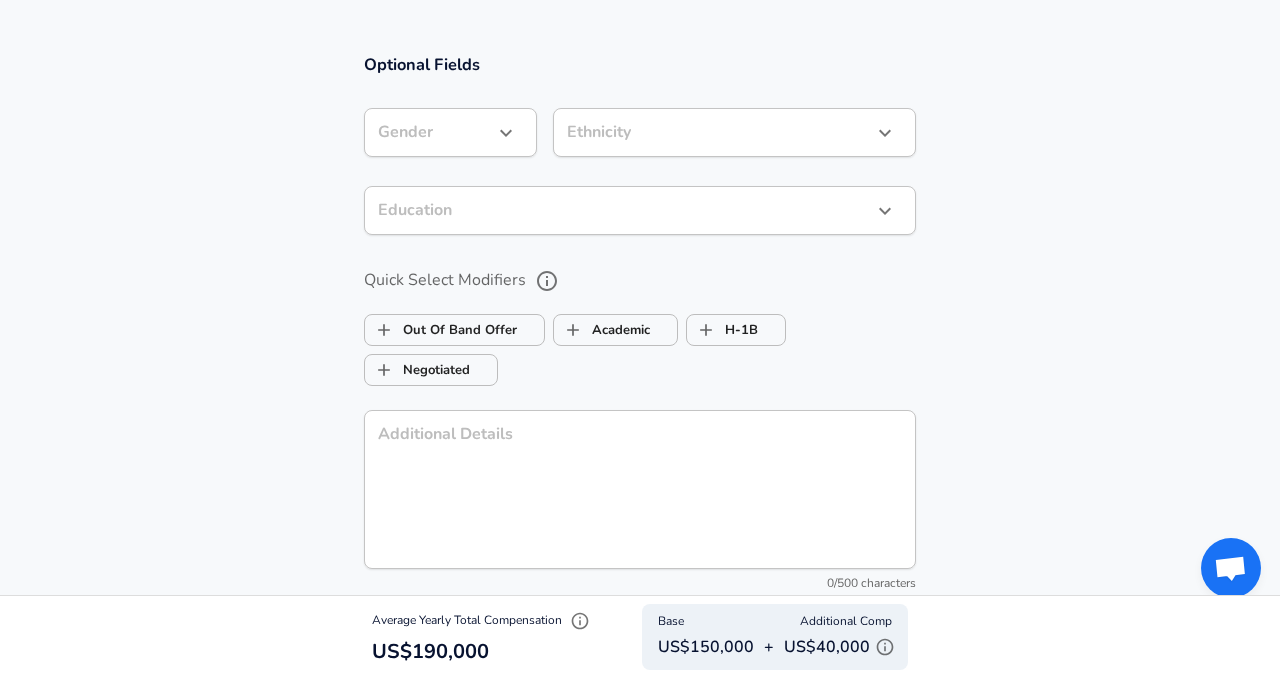 click on "20,000" at bounding box center (481, -177) 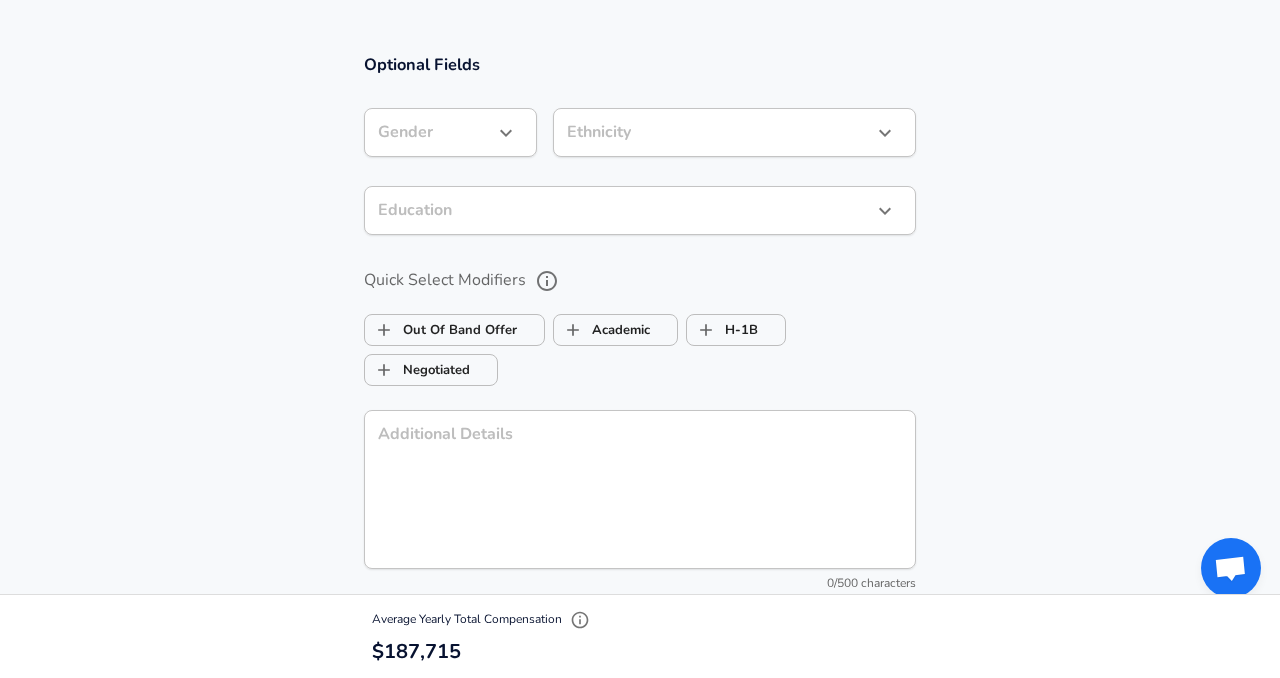 type on "15,000" 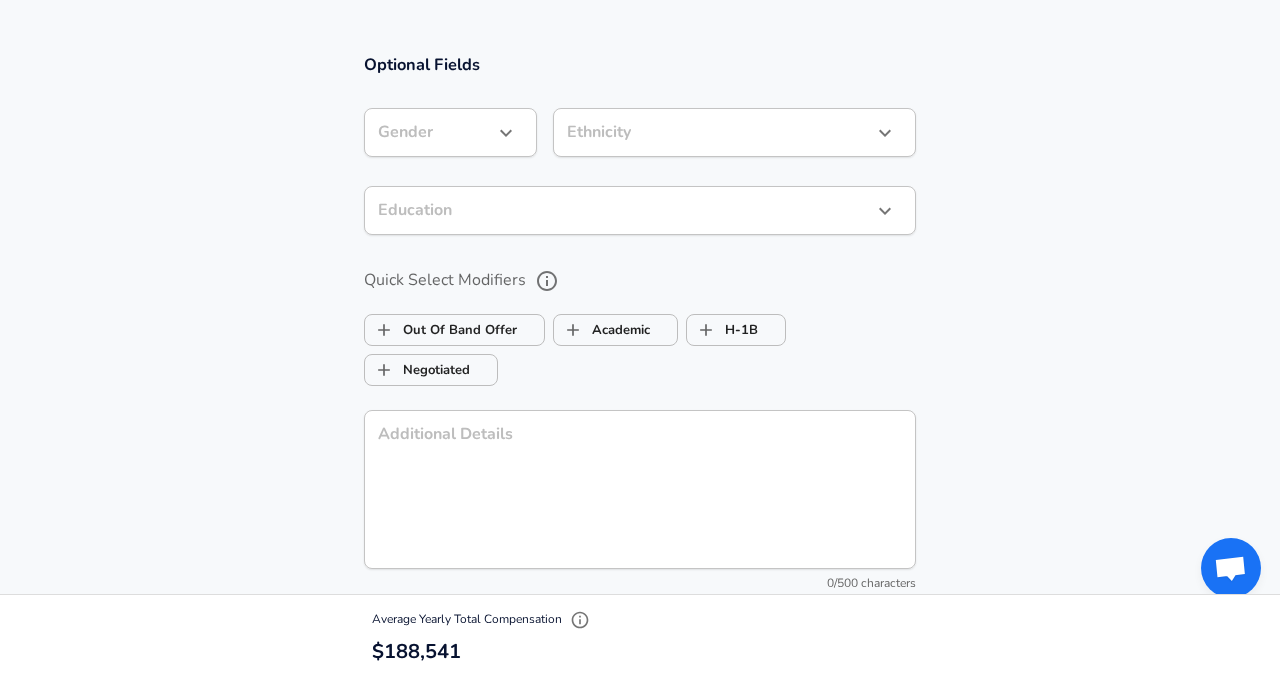 click on "Relocation Bonus" at bounding box center [765, -177] 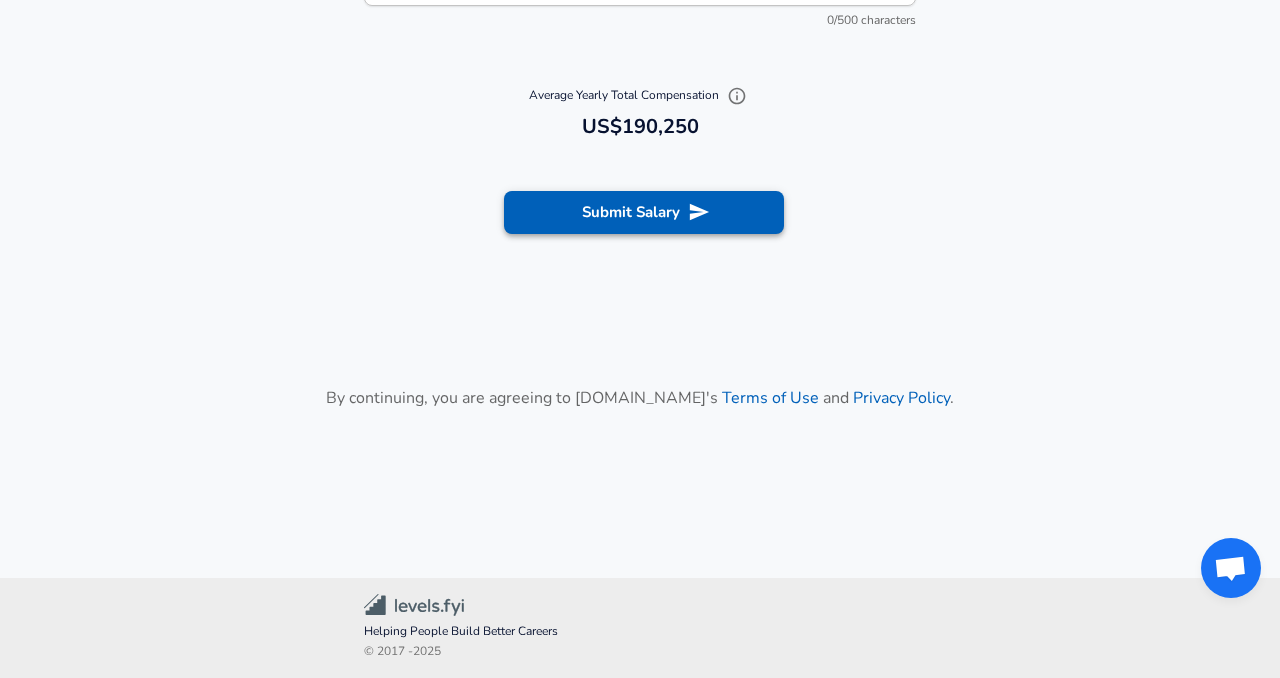 type on "6,000" 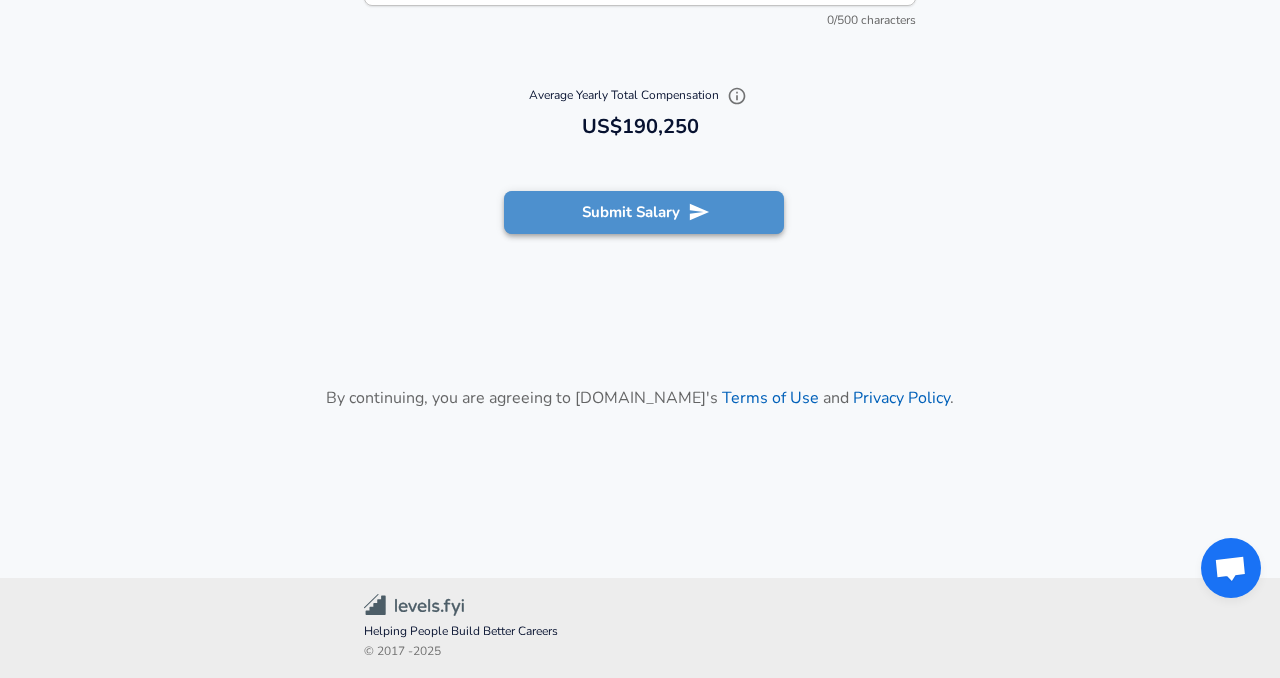 click on "Submit Salary" at bounding box center (644, 212) 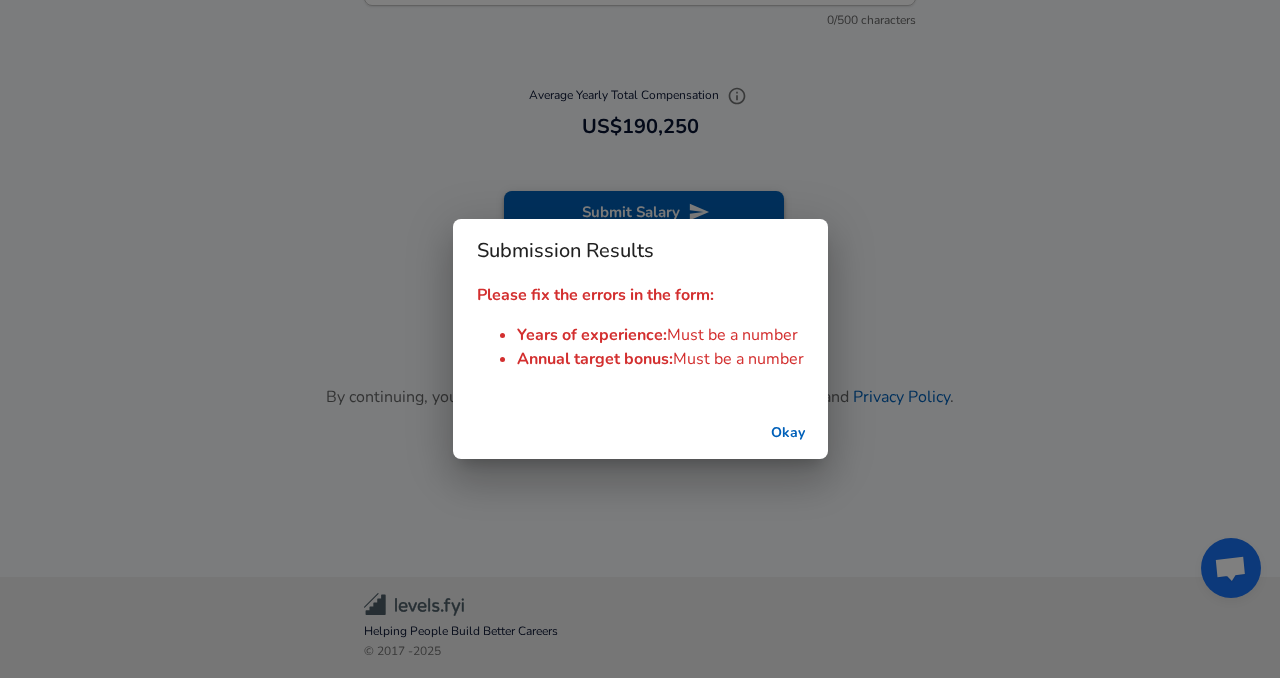 scroll, scrollTop: 2723, scrollLeft: 0, axis: vertical 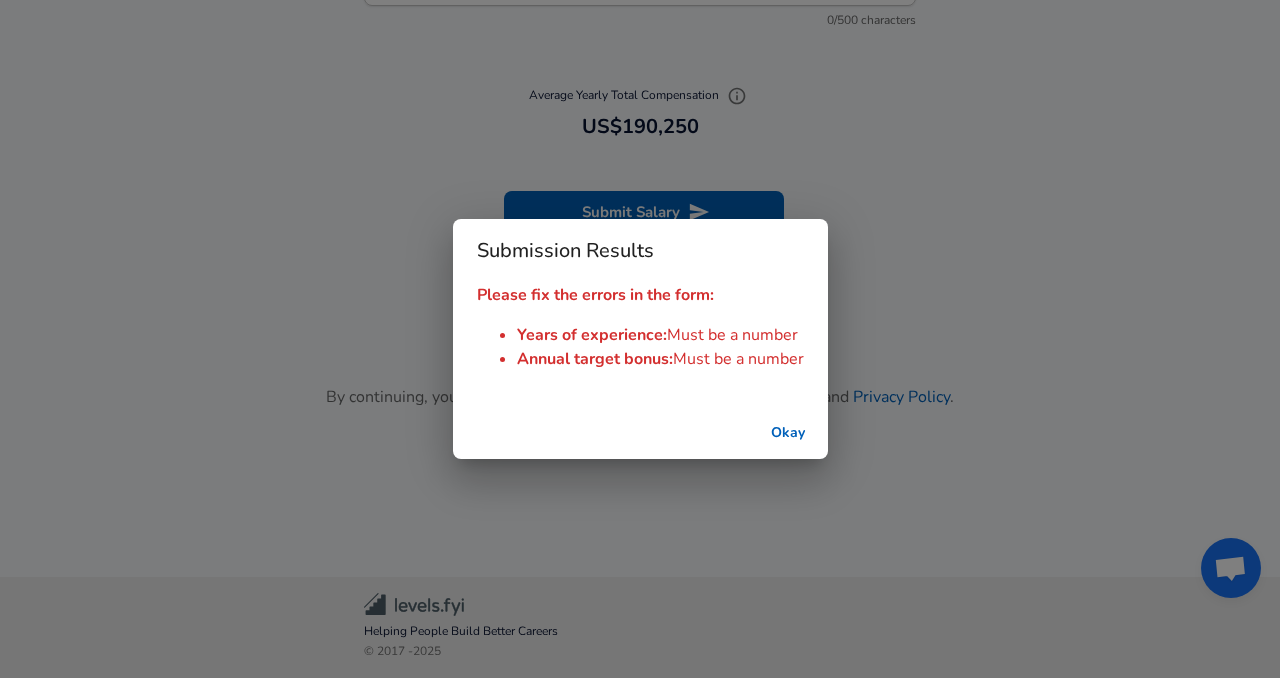 click on "Okay" at bounding box center (788, 433) 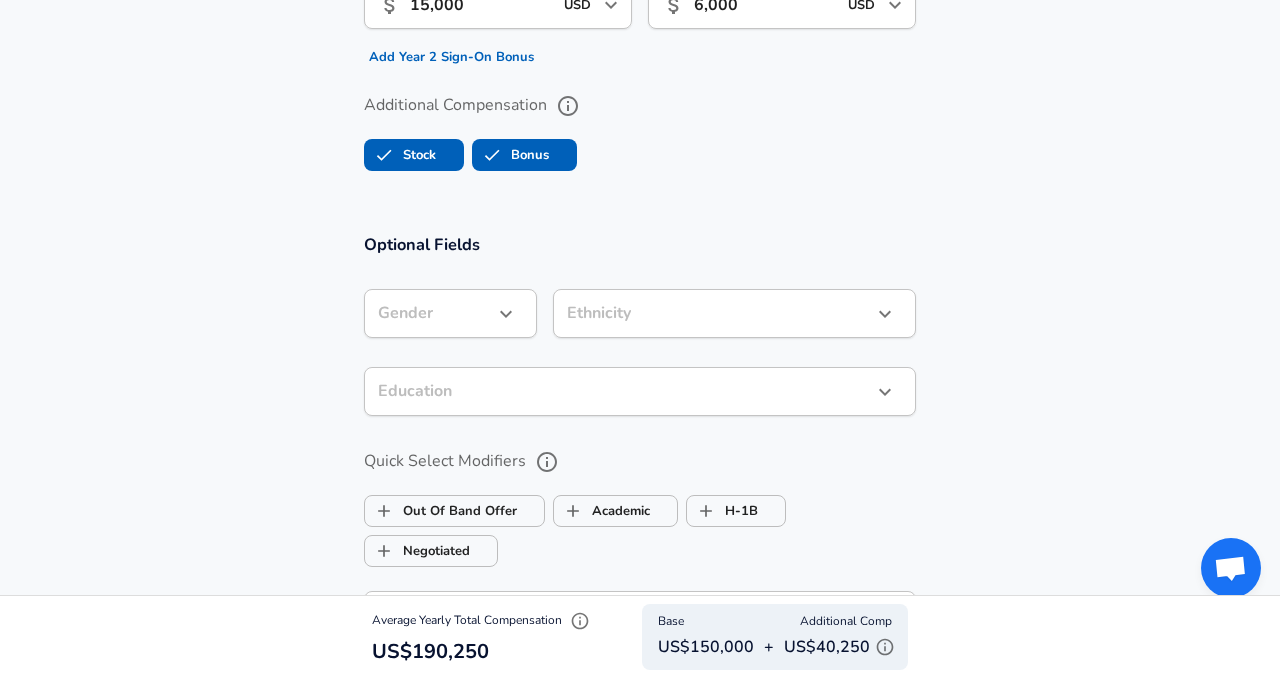 scroll, scrollTop: 1815, scrollLeft: 0, axis: vertical 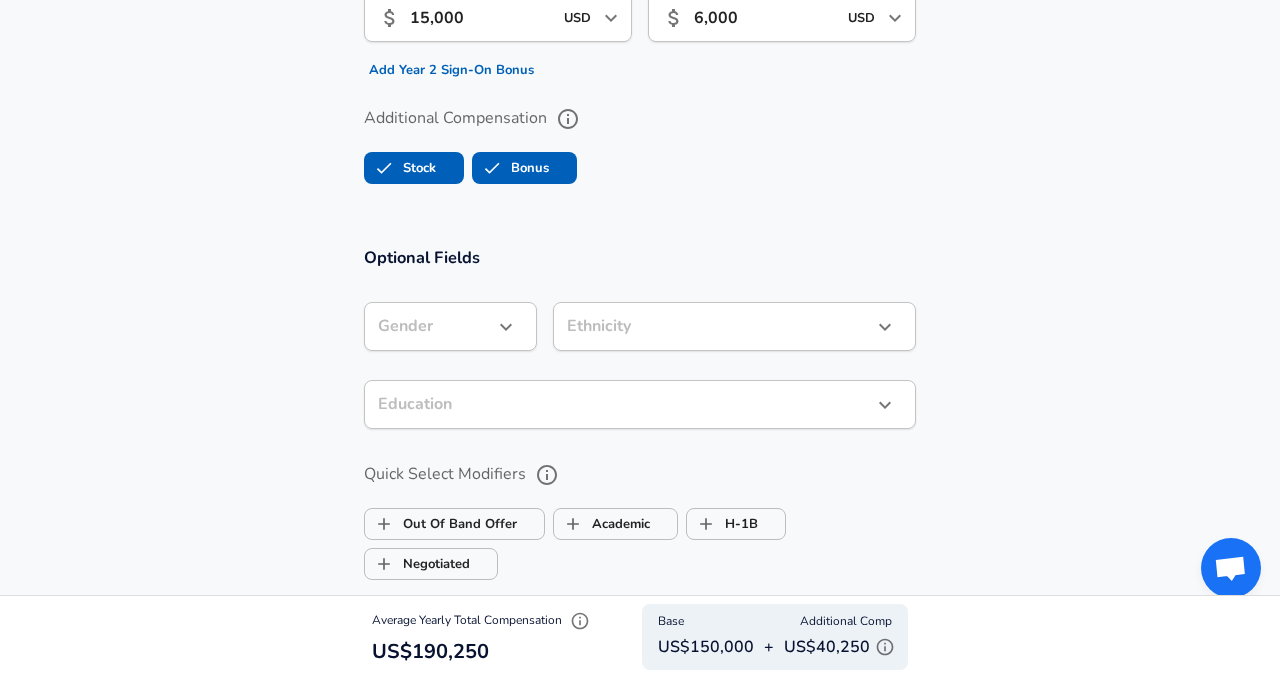 click on "Yearly Target Bonus" at bounding box center (717, -81) 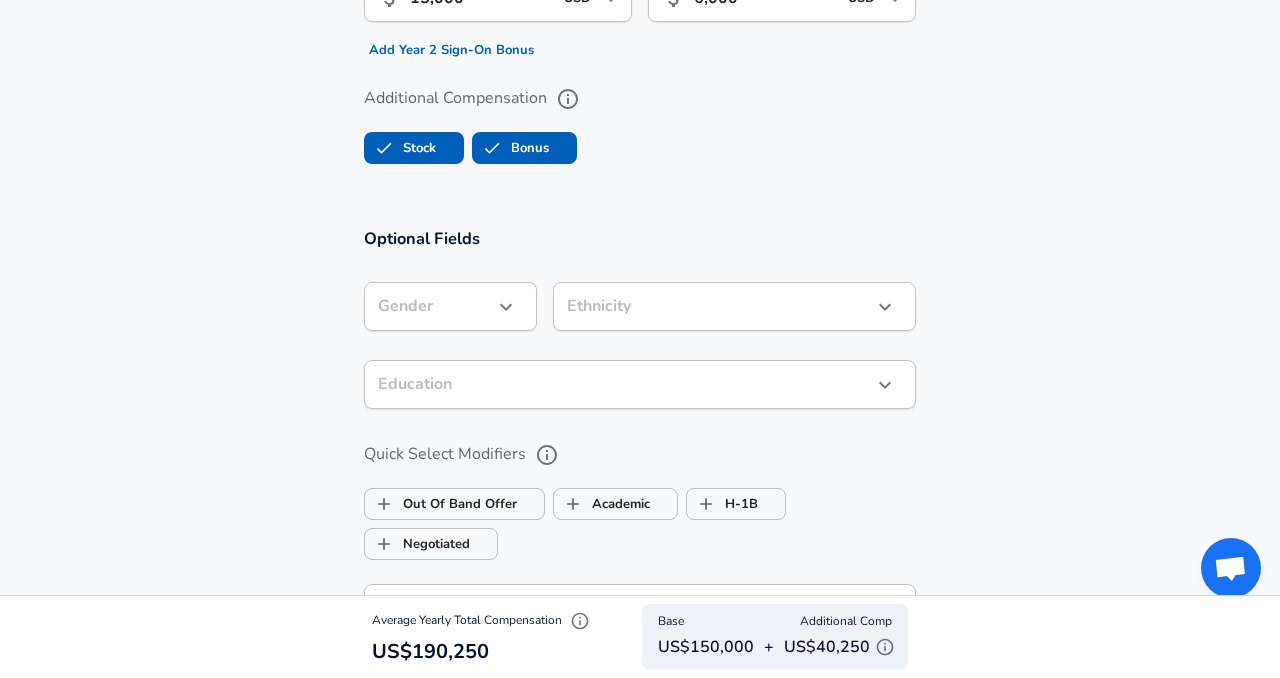 type on "0" 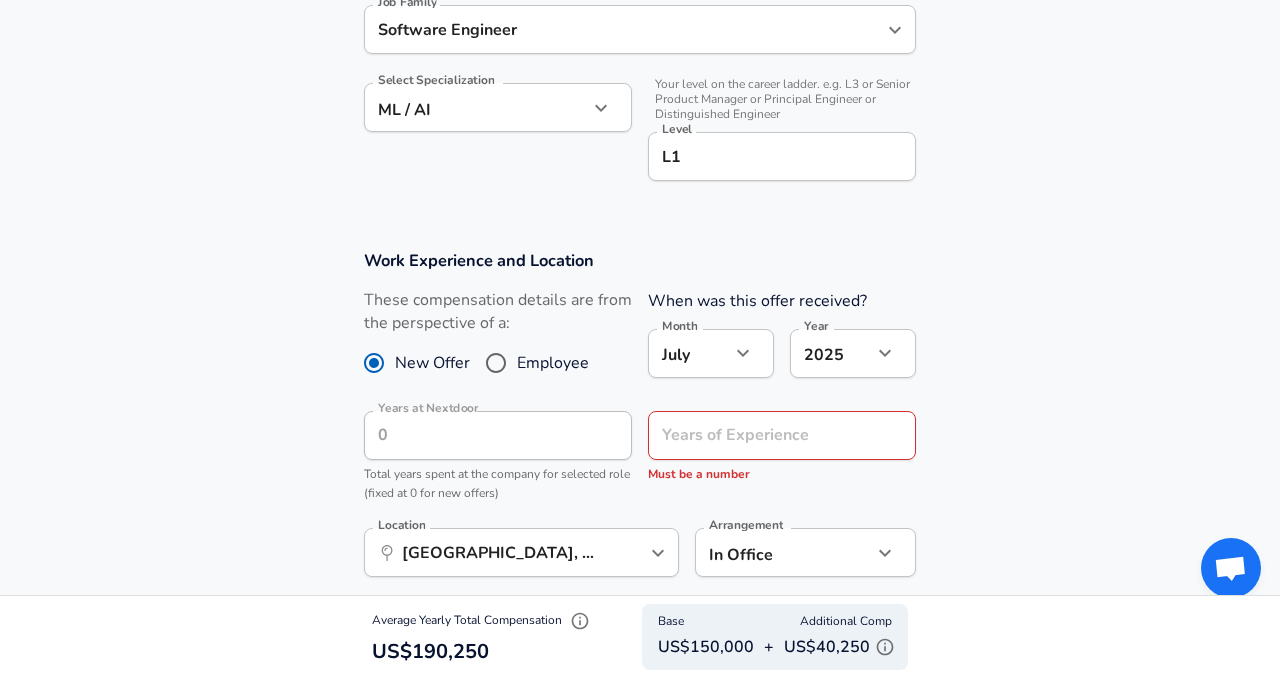 scroll, scrollTop: 897, scrollLeft: 0, axis: vertical 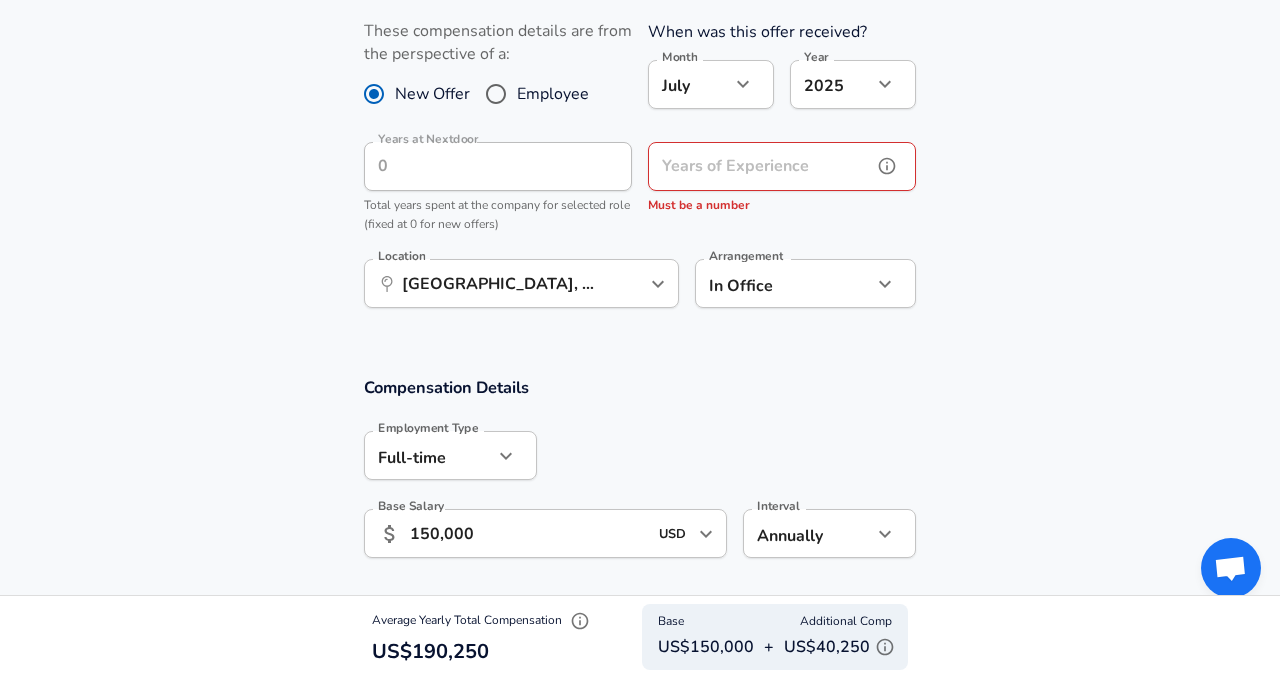 click on "Years of Experience Years of Experience Must be a number" at bounding box center [782, 179] 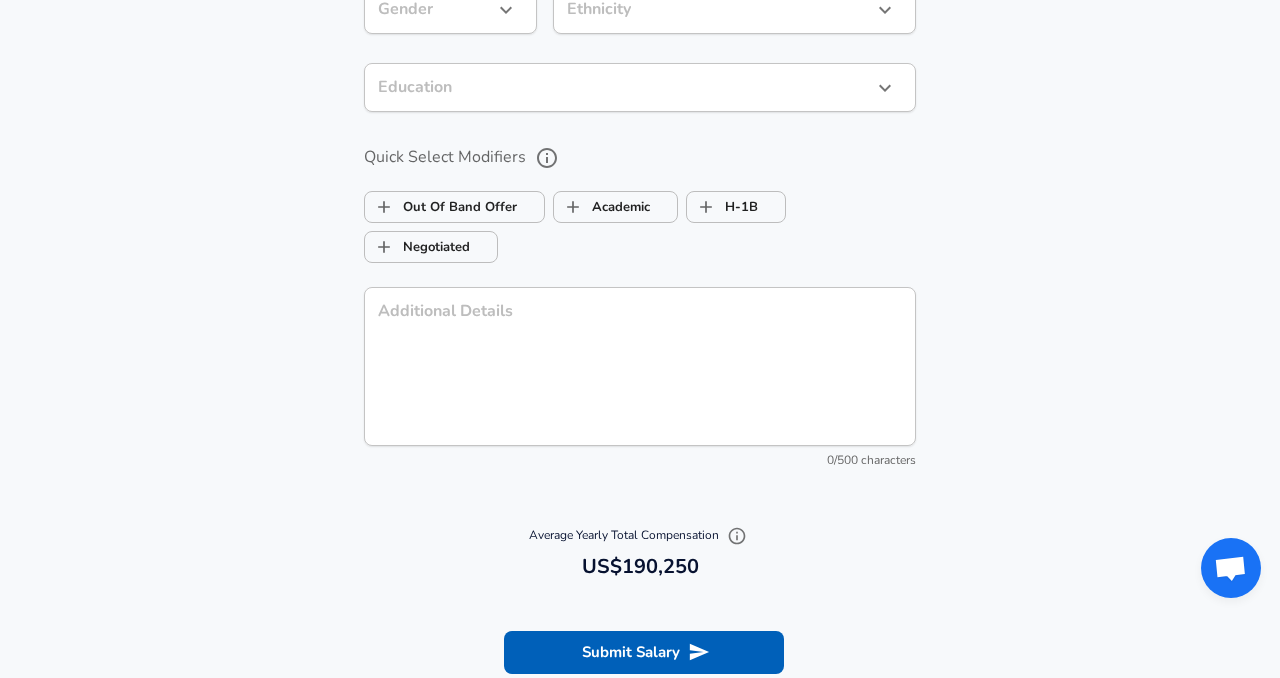 scroll, scrollTop: 2933, scrollLeft: 0, axis: vertical 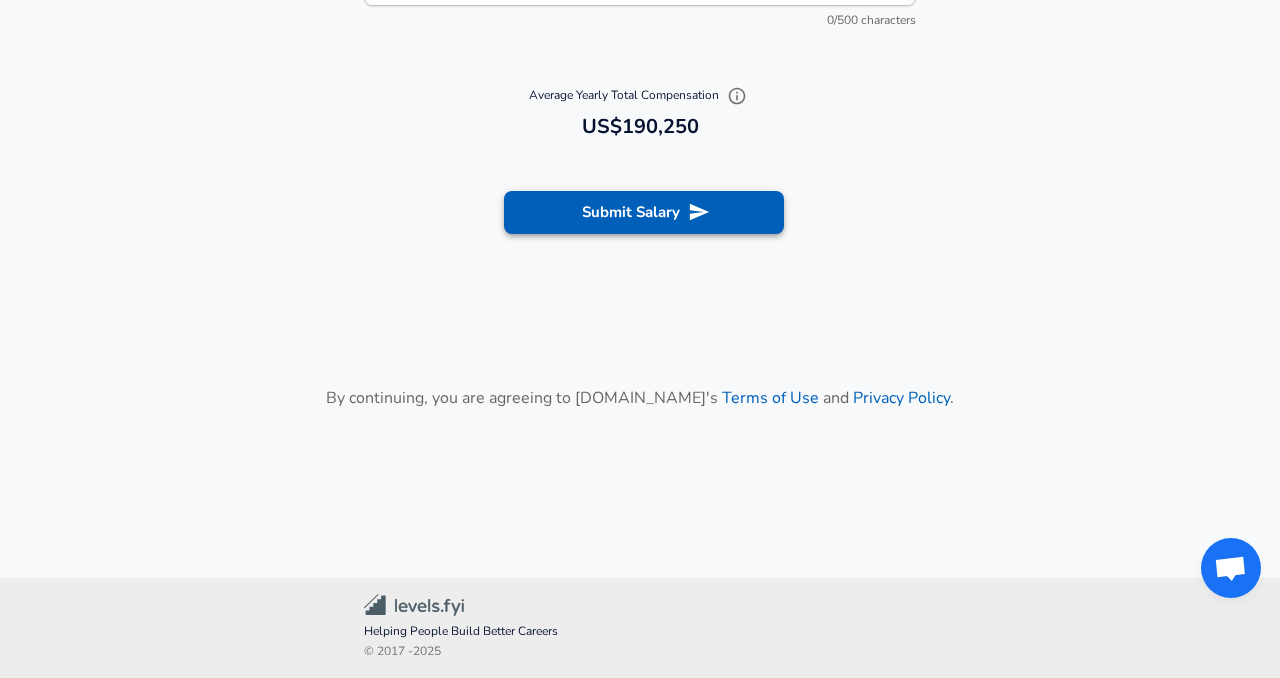 type on "0" 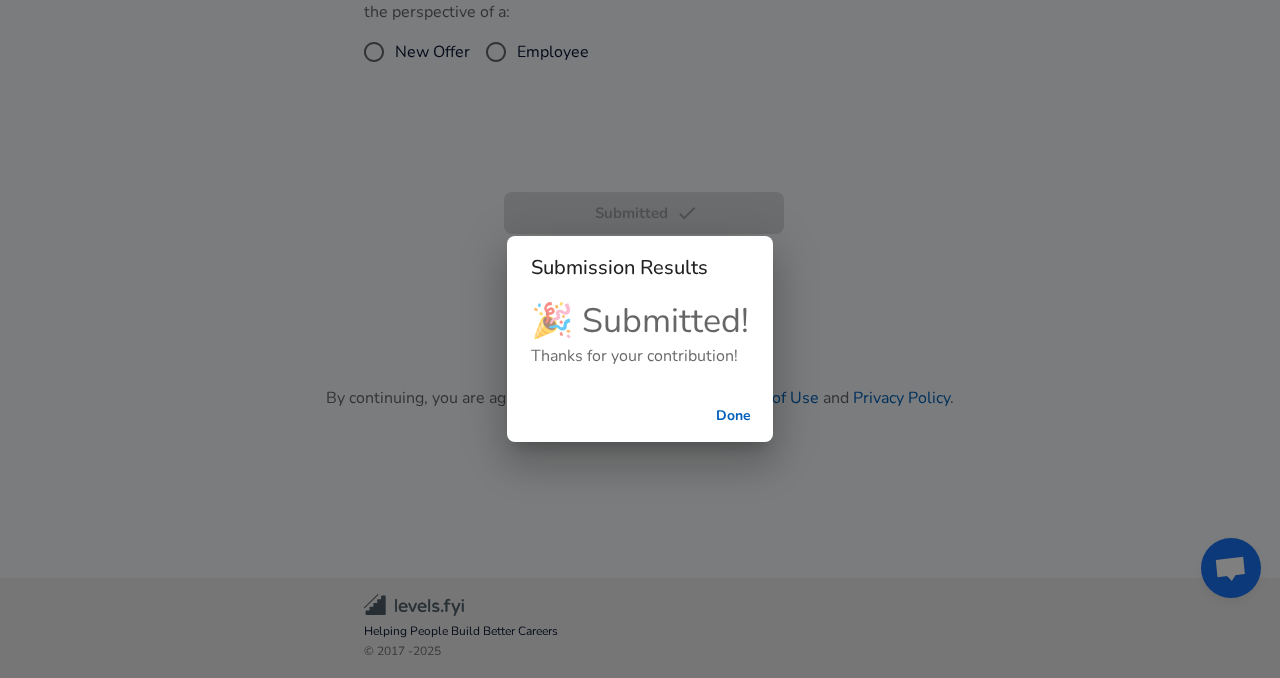 scroll, scrollTop: 1069, scrollLeft: 0, axis: vertical 